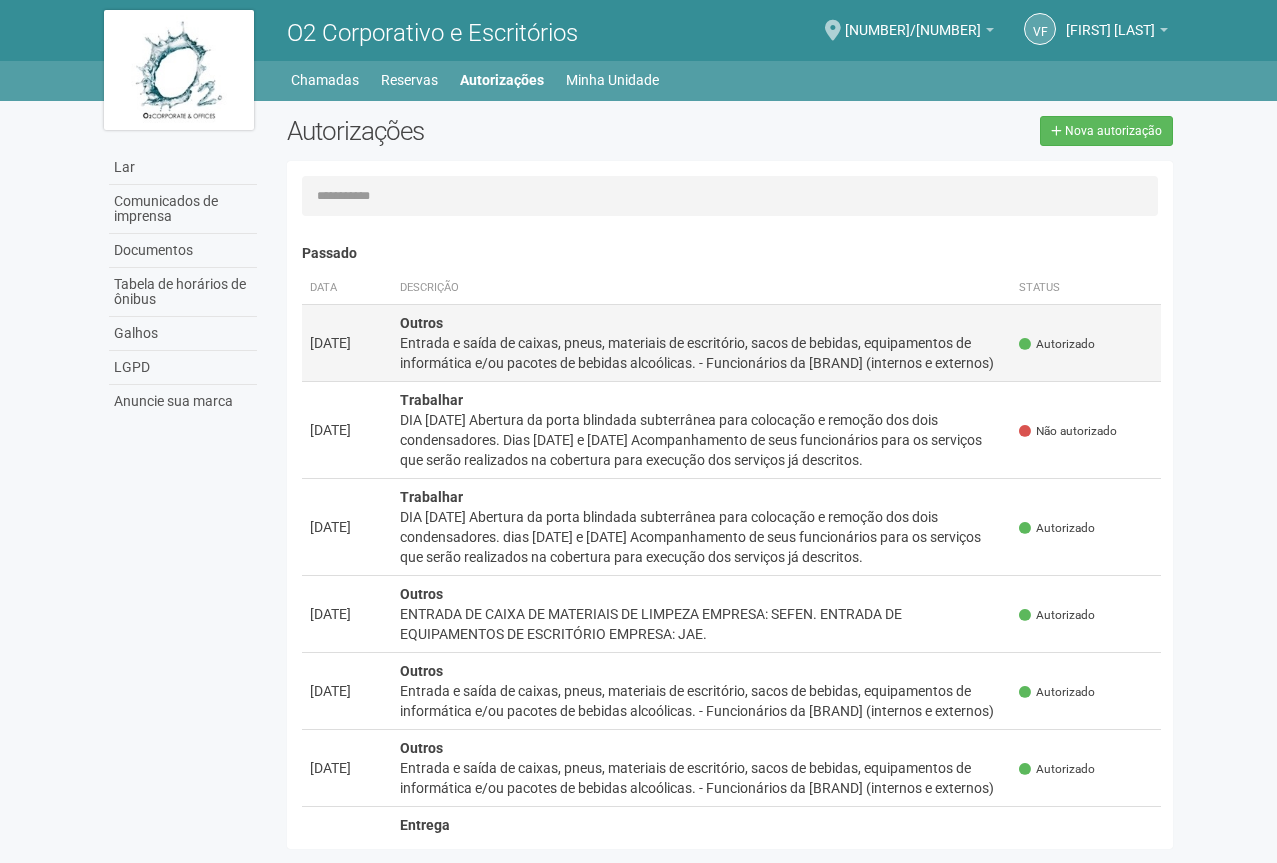 scroll, scrollTop: 0, scrollLeft: 0, axis: both 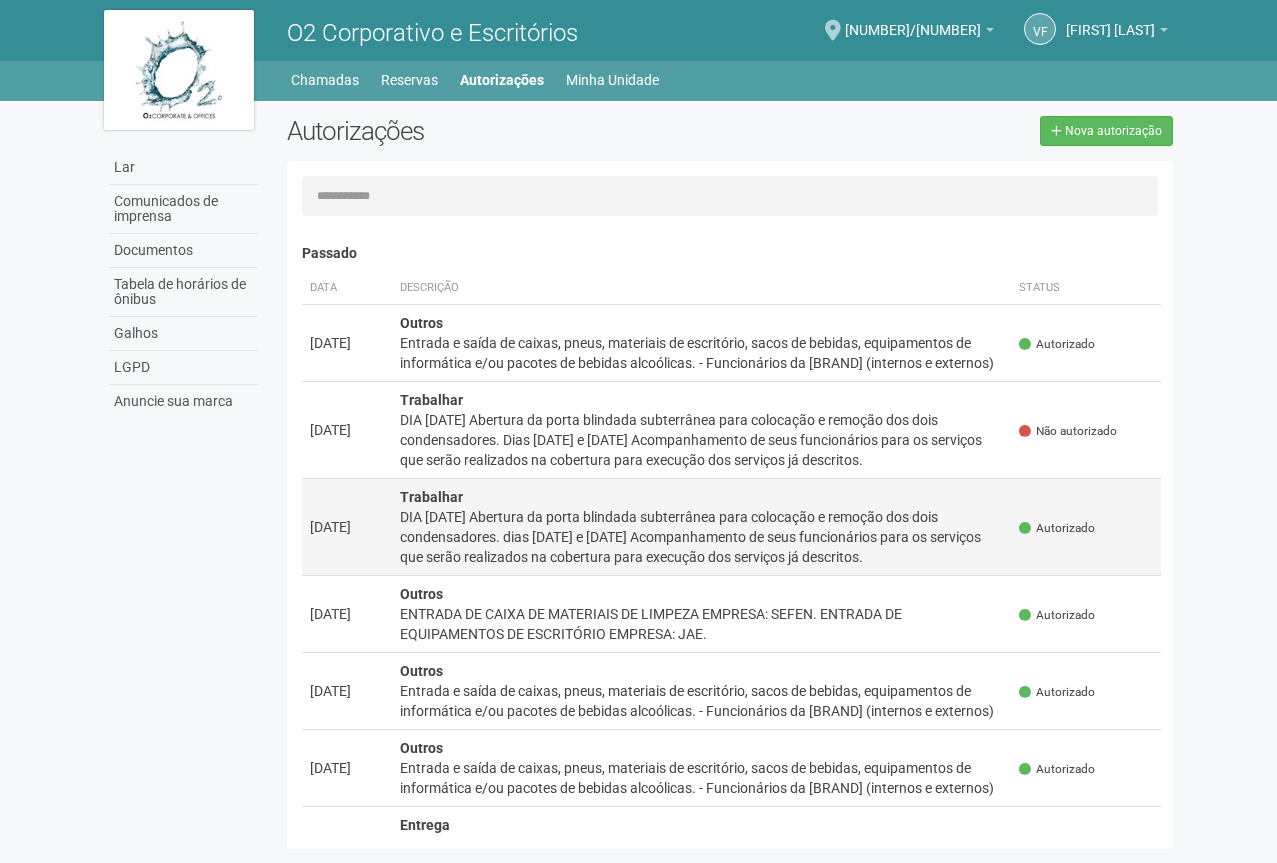 click on "DIA [DATE] Abertura da porta blindada subterrânea para colocação e remoção dos dois condensadores. dias [DATE] e [DATE] Acompanhamento de seus funcionários para os serviços que serão realizados na cobertura para execução dos serviços já descritos." at bounding box center [330, 343] 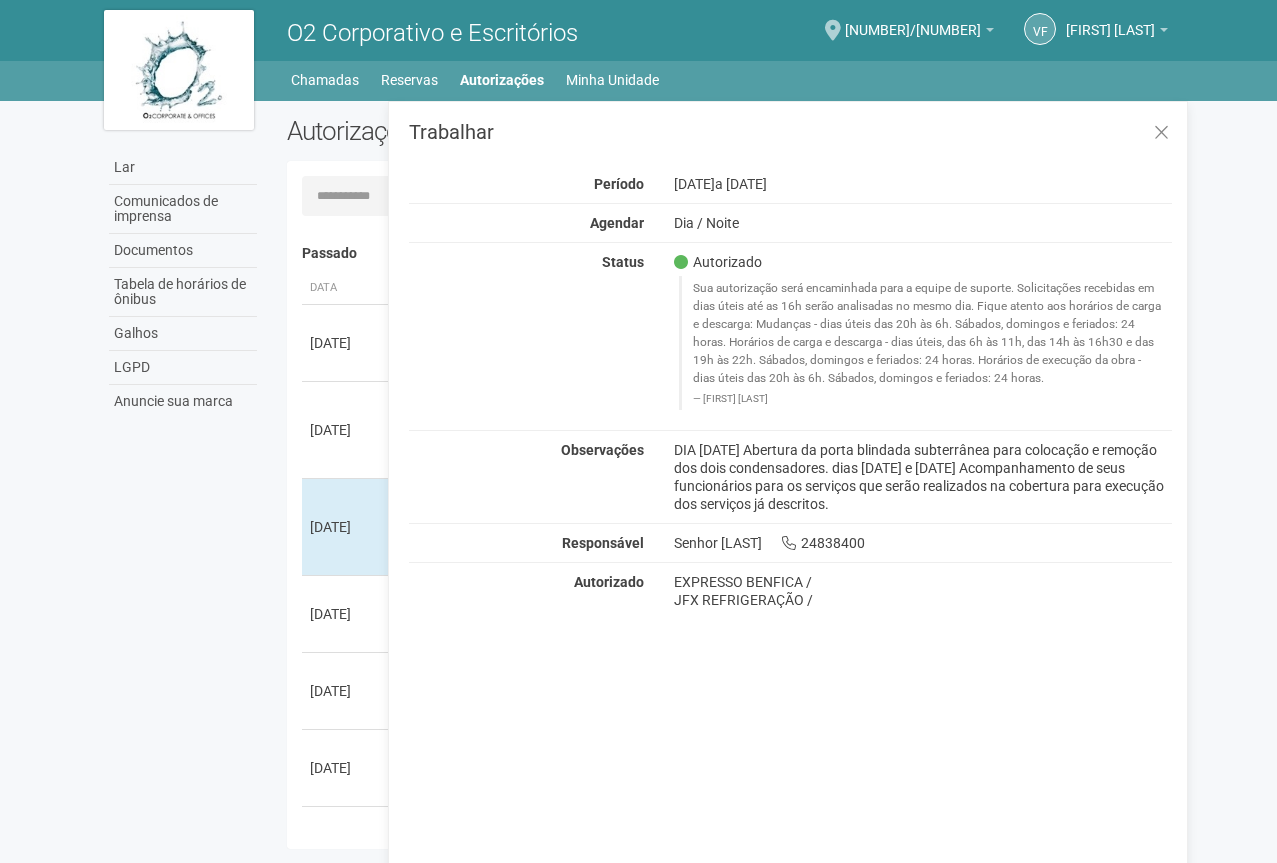 drag, startPoint x: 675, startPoint y: 447, endPoint x: 997, endPoint y: 502, distance: 326.66342 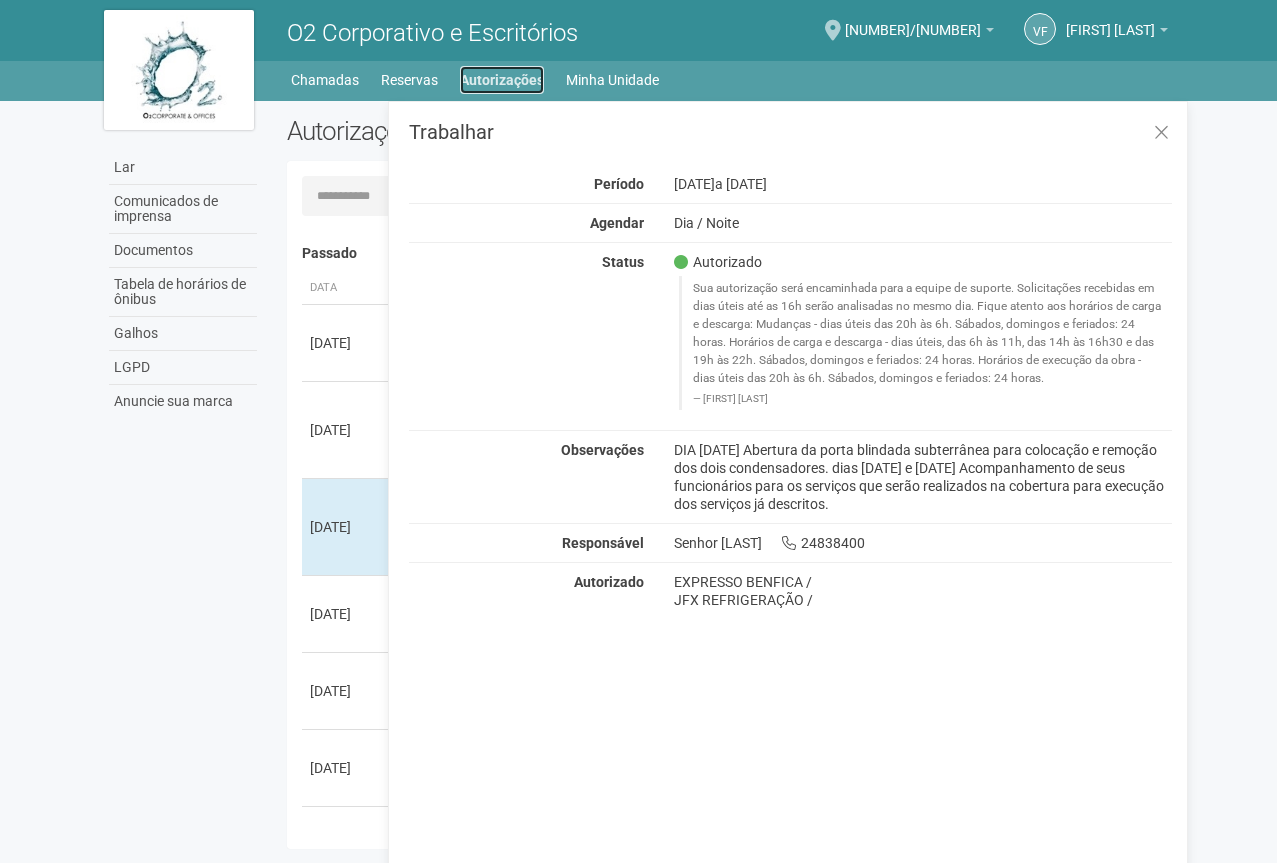 click on "Autorizações" at bounding box center (502, 80) 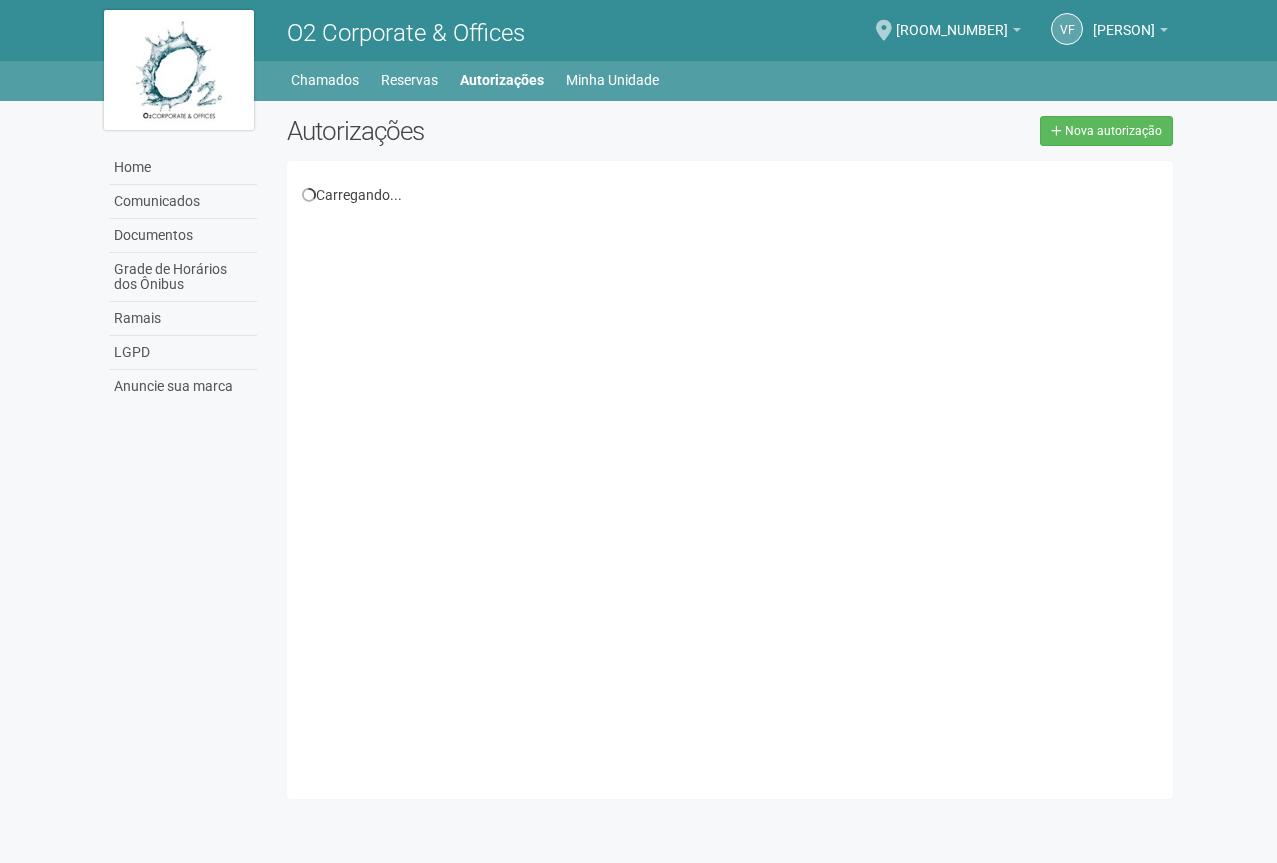 scroll, scrollTop: 0, scrollLeft: 0, axis: both 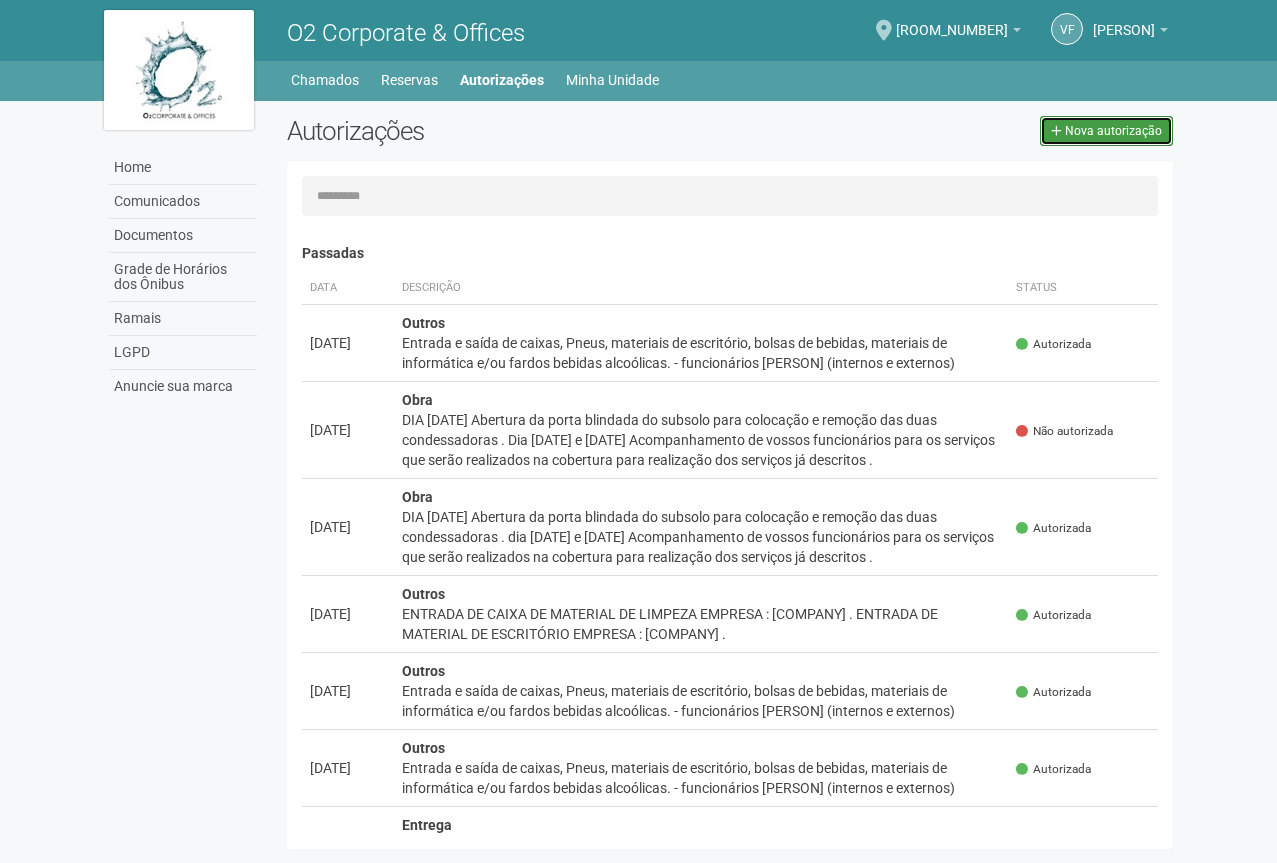 click on "Nova autorização" at bounding box center [1113, 131] 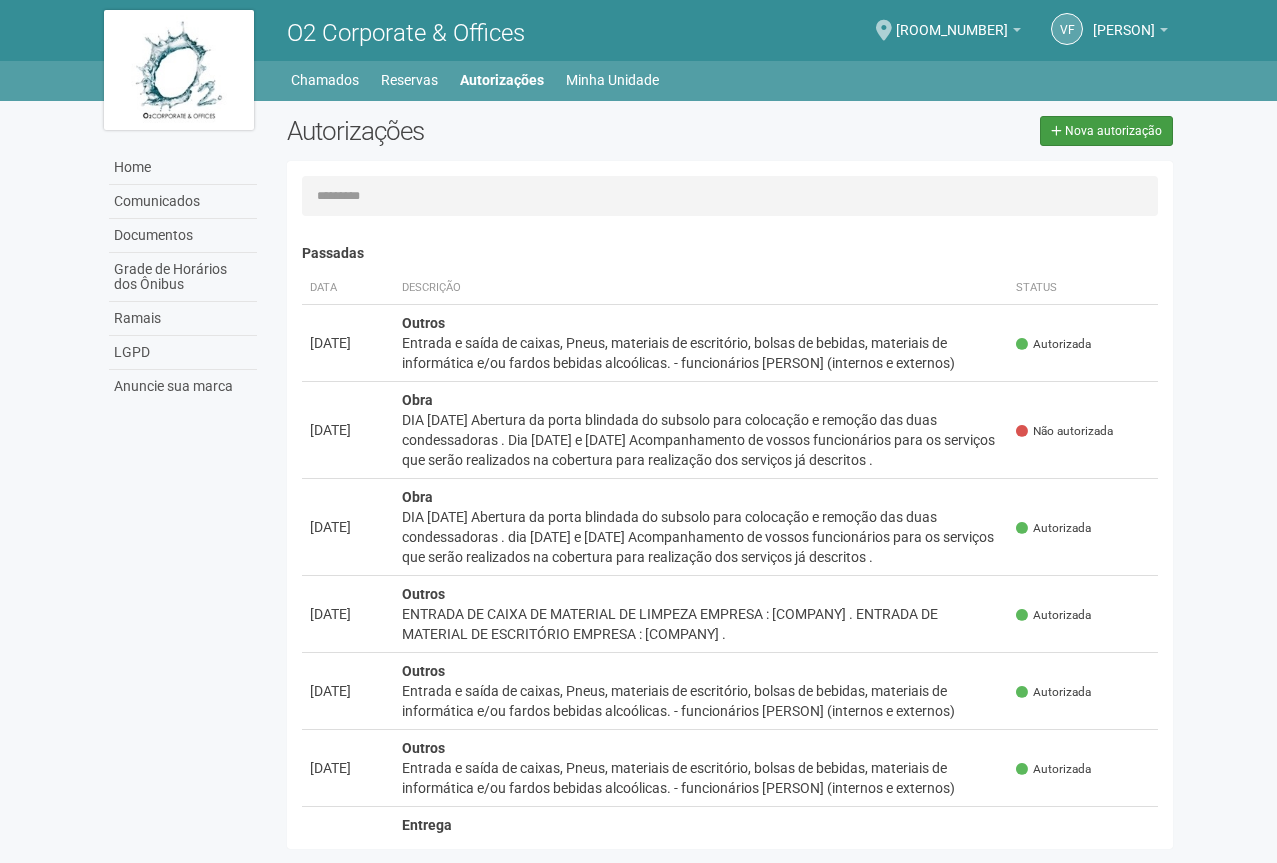 scroll, scrollTop: 31, scrollLeft: 0, axis: vertical 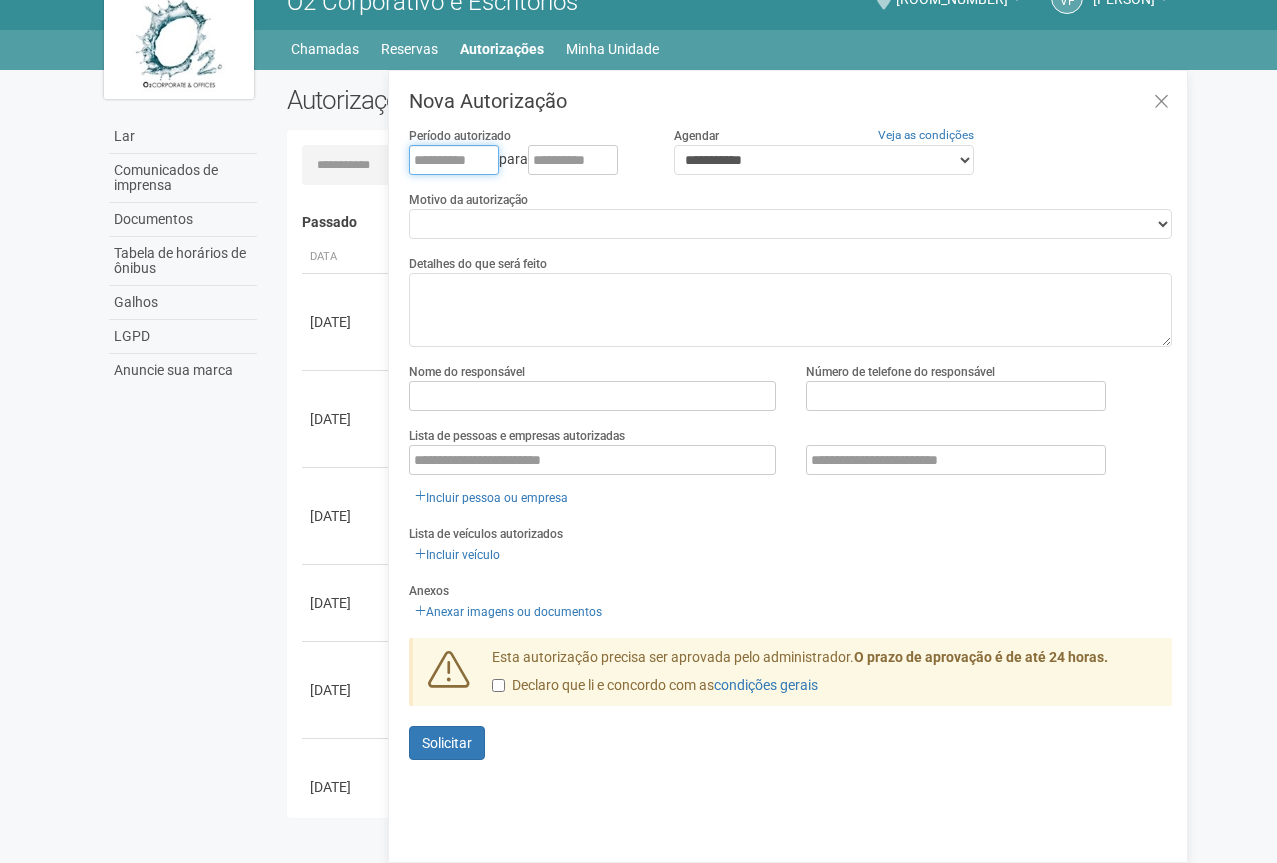 click at bounding box center [454, 160] 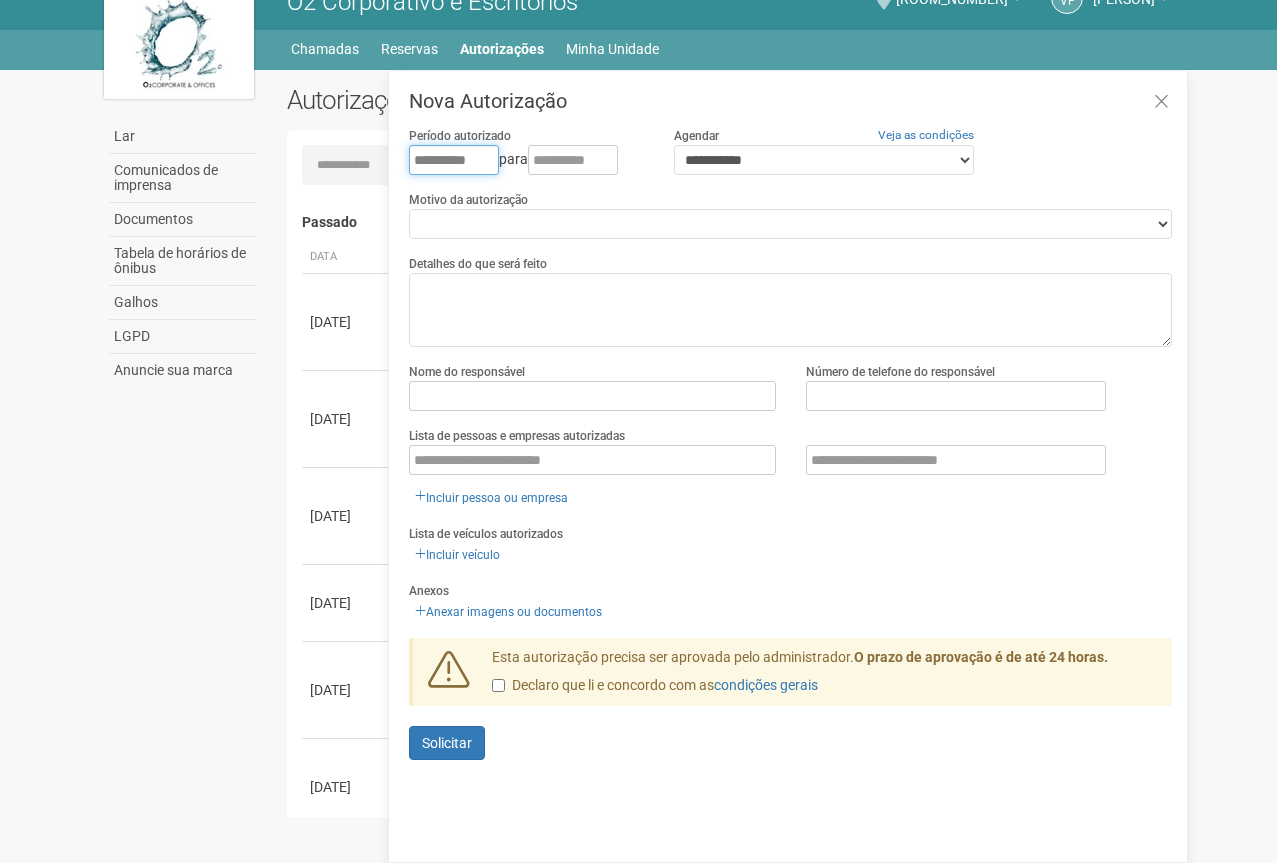 type on "**********" 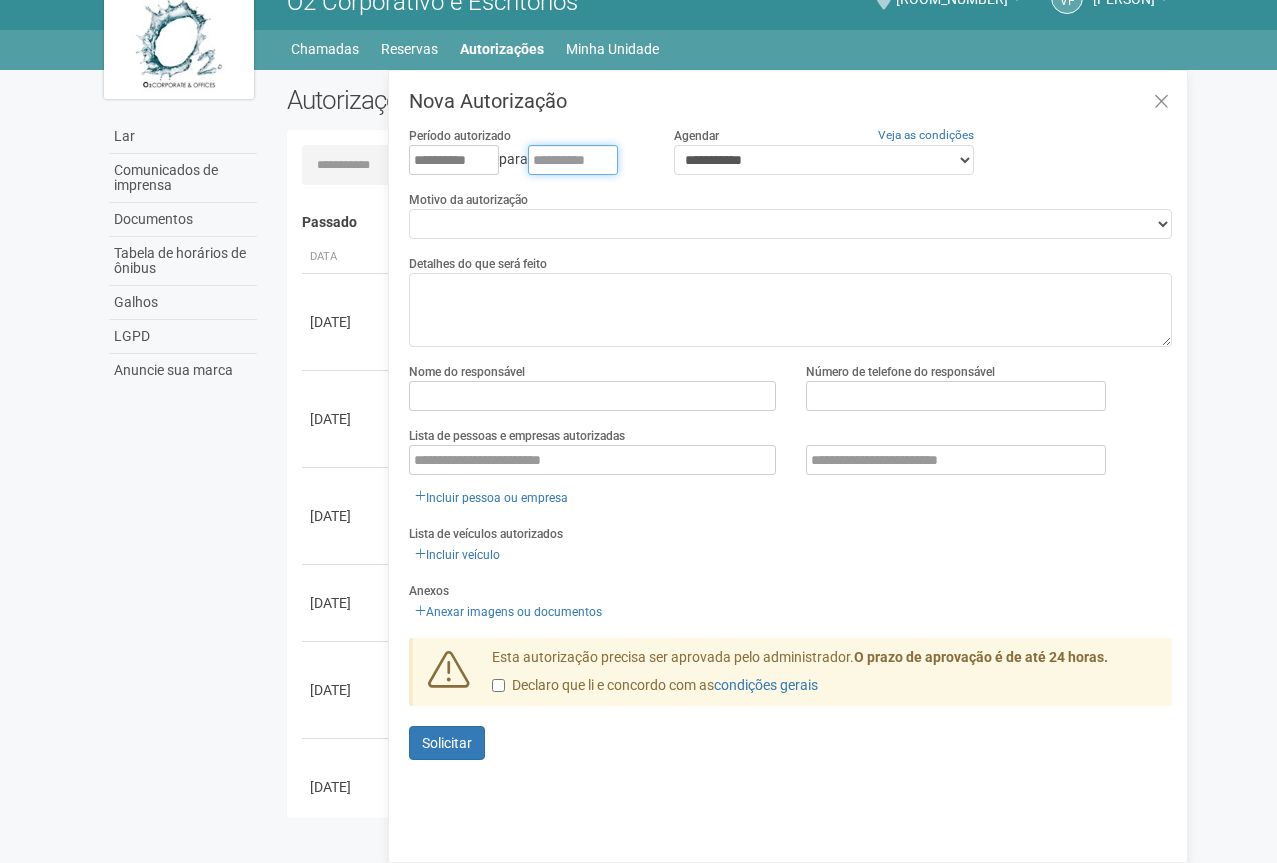 click at bounding box center [573, 160] 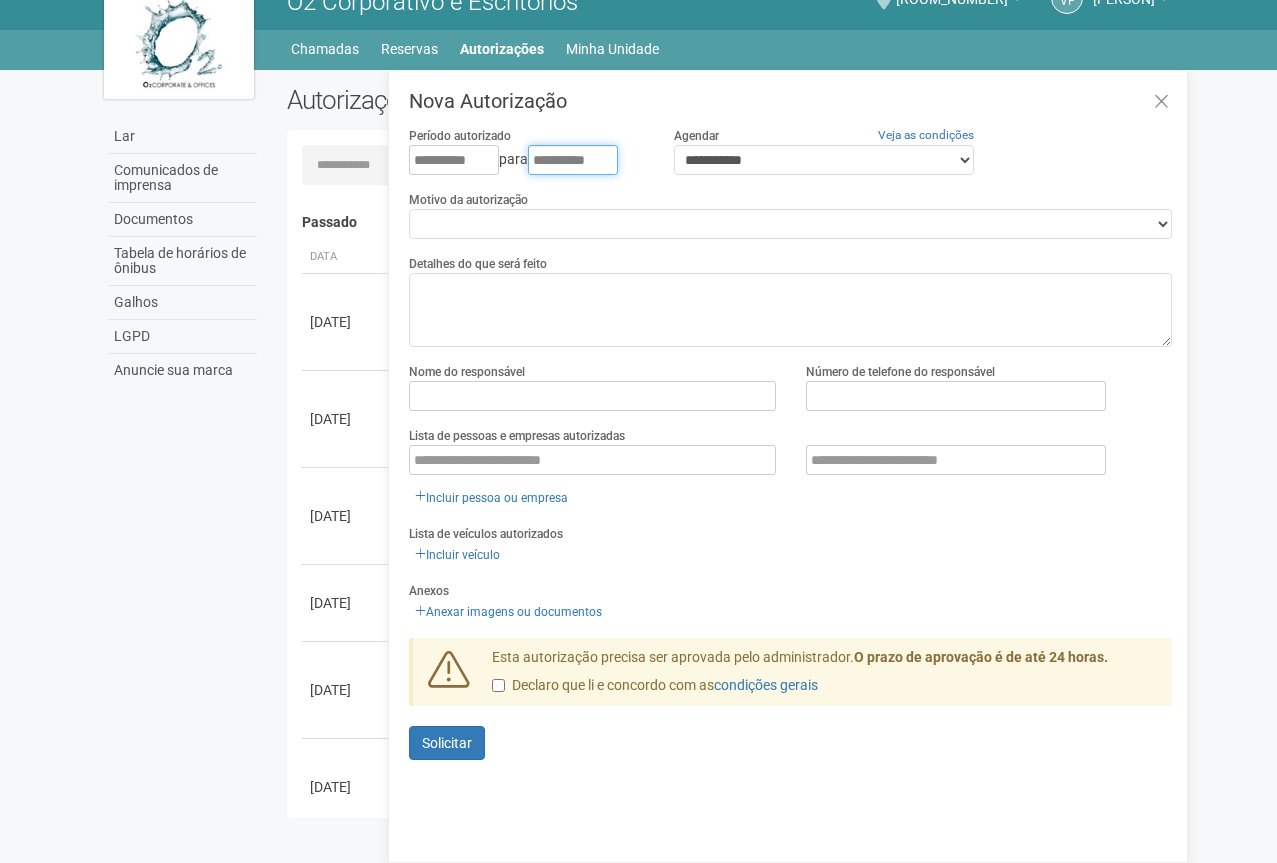 type on "**********" 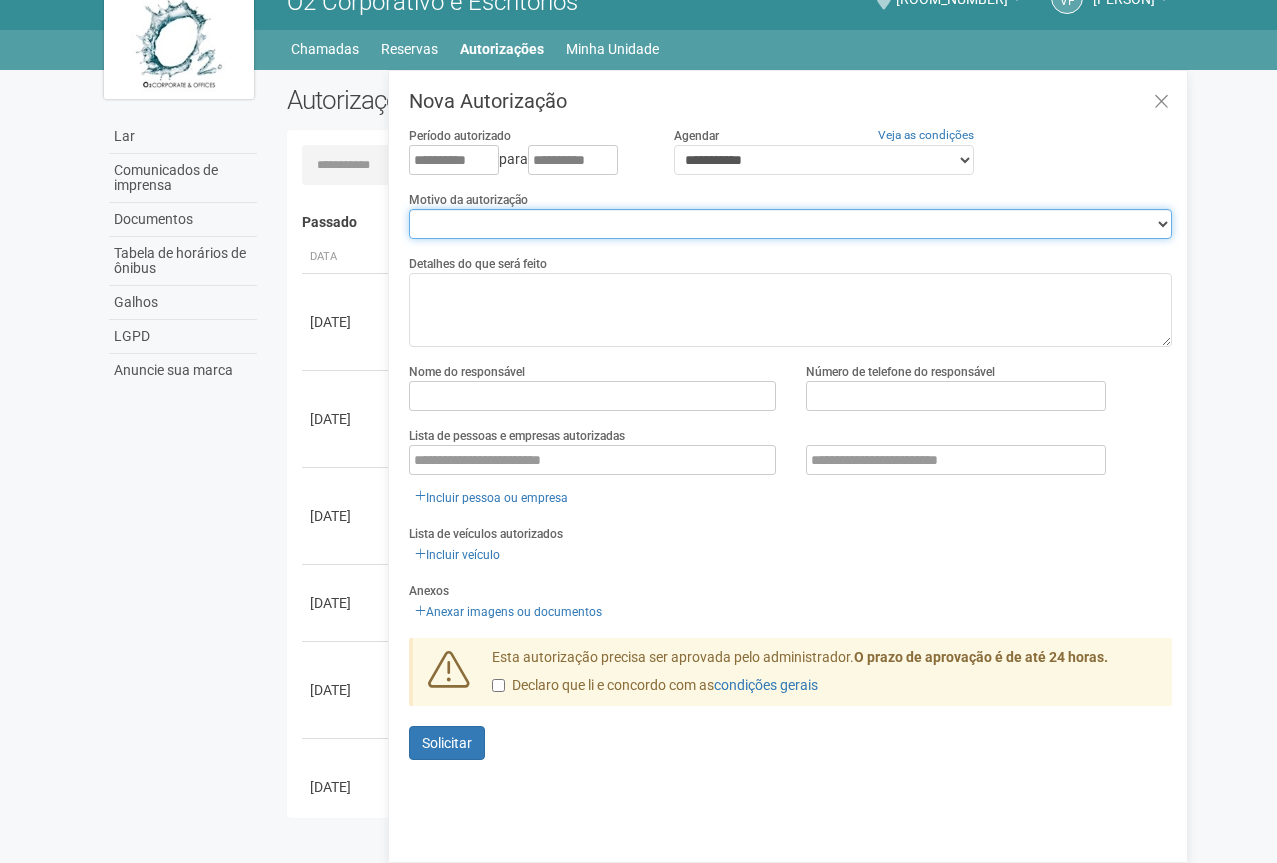 click on "**********" at bounding box center [790, 224] 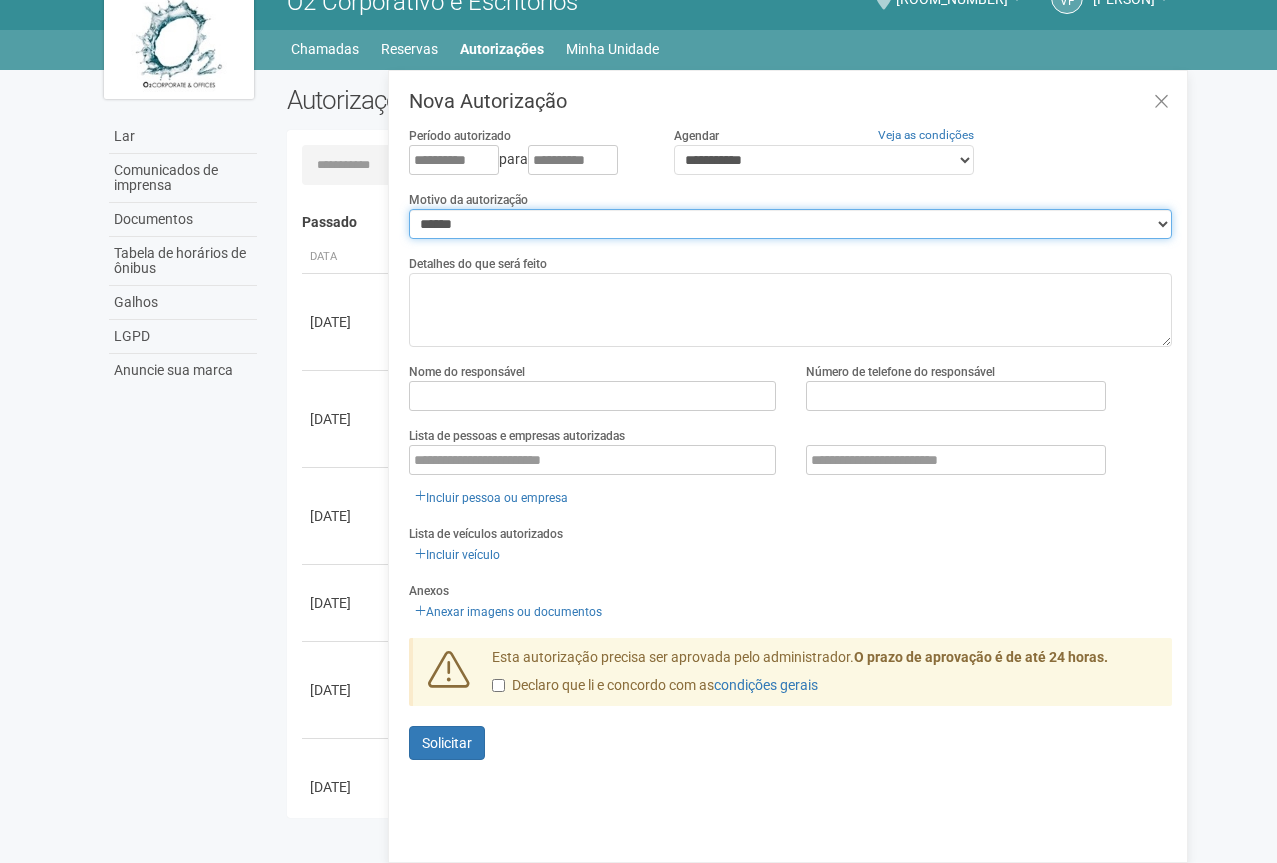 click on "**********" at bounding box center [790, 224] 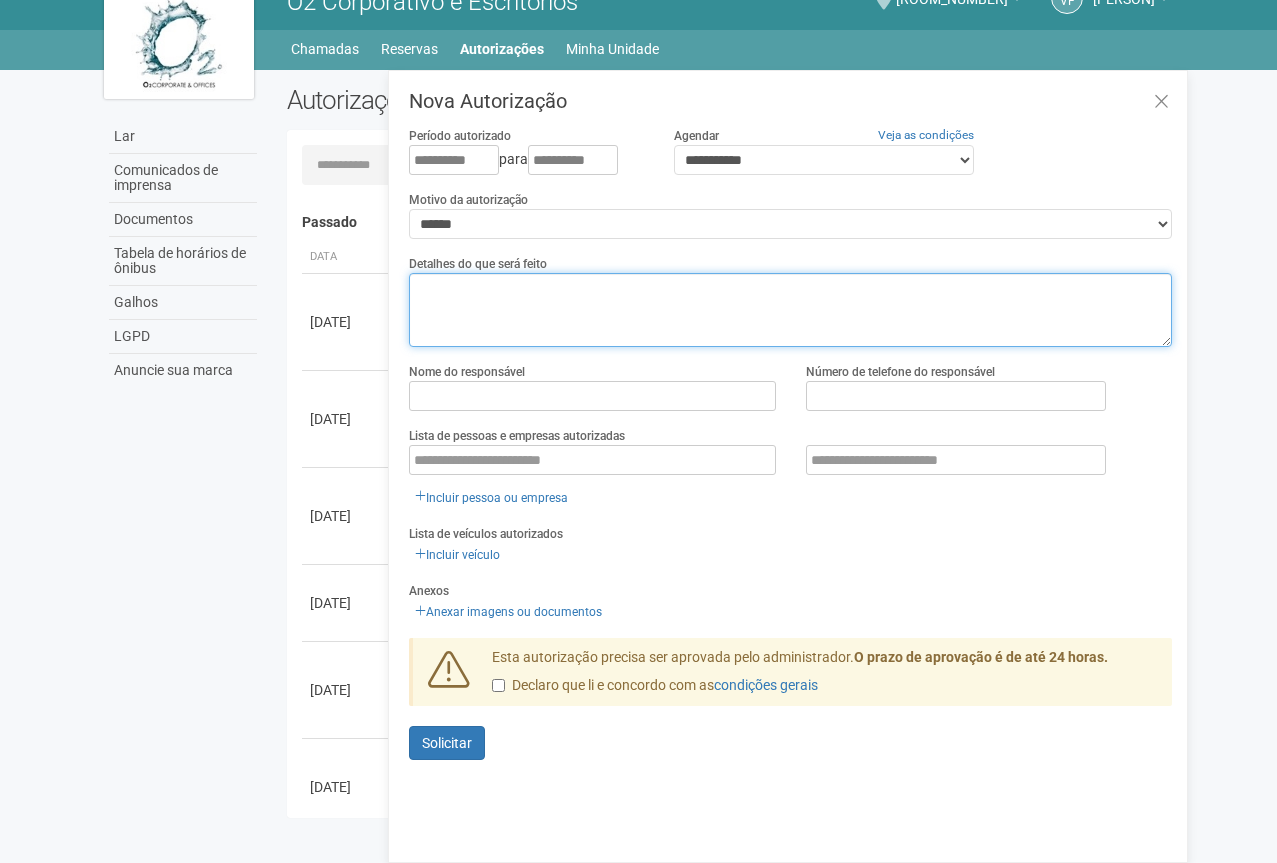 click at bounding box center [790, 310] 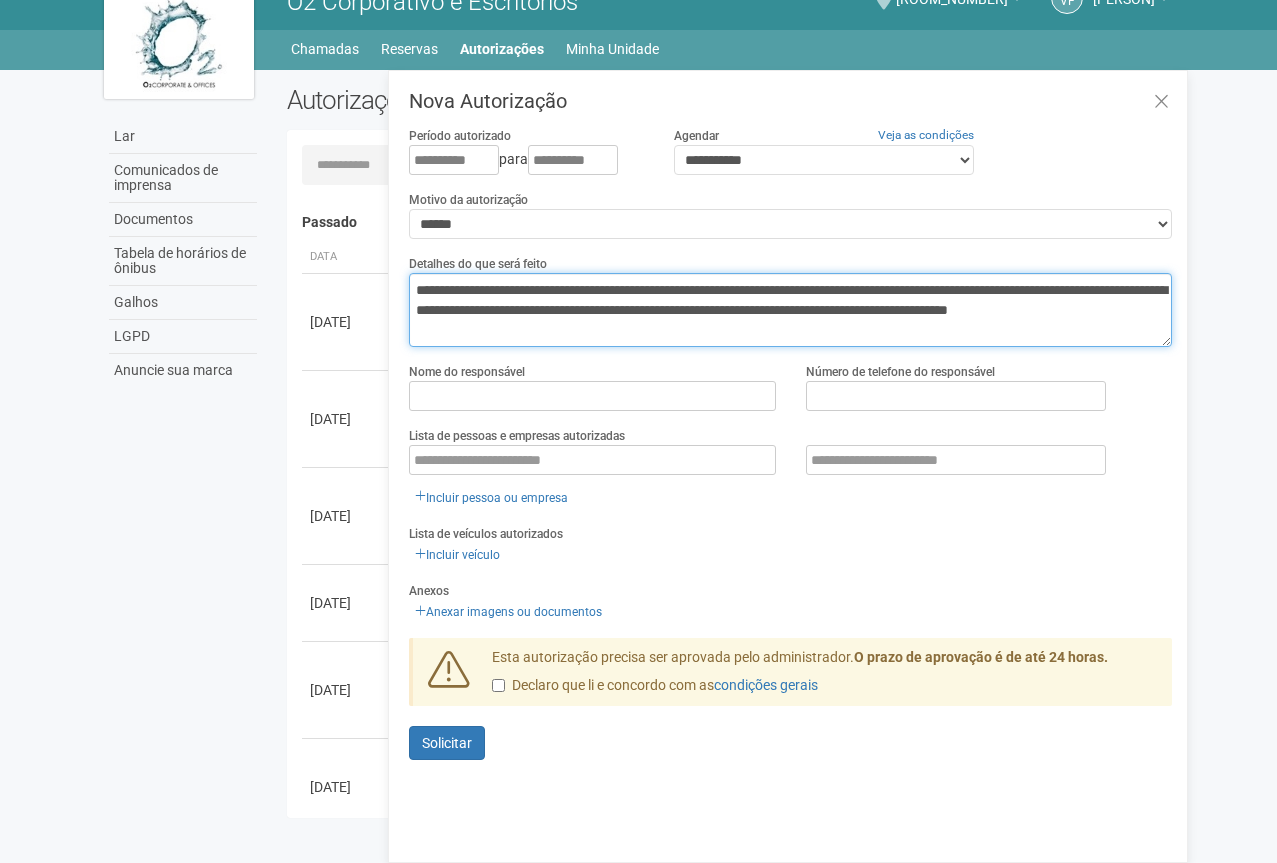click on "**********" at bounding box center [790, 310] 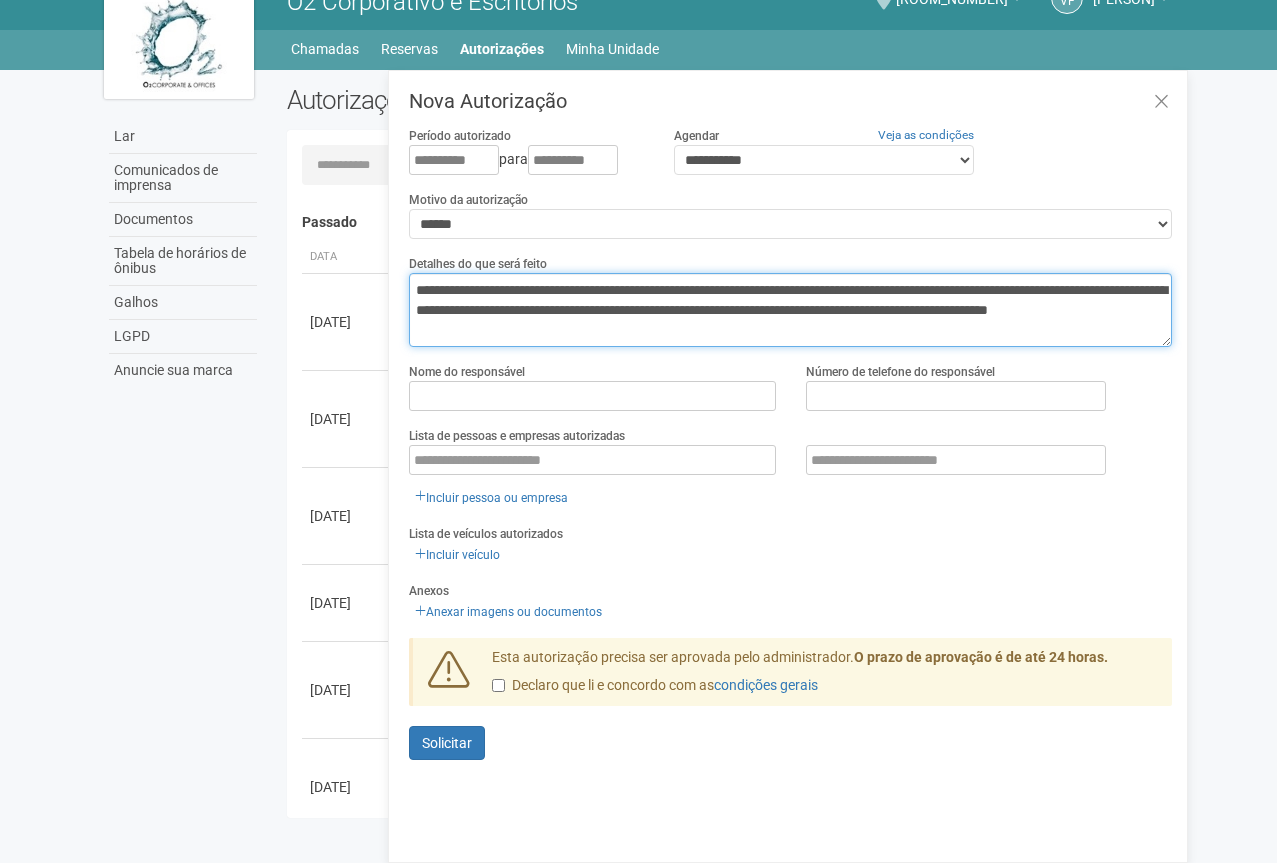 click on "**********" at bounding box center (790, 310) 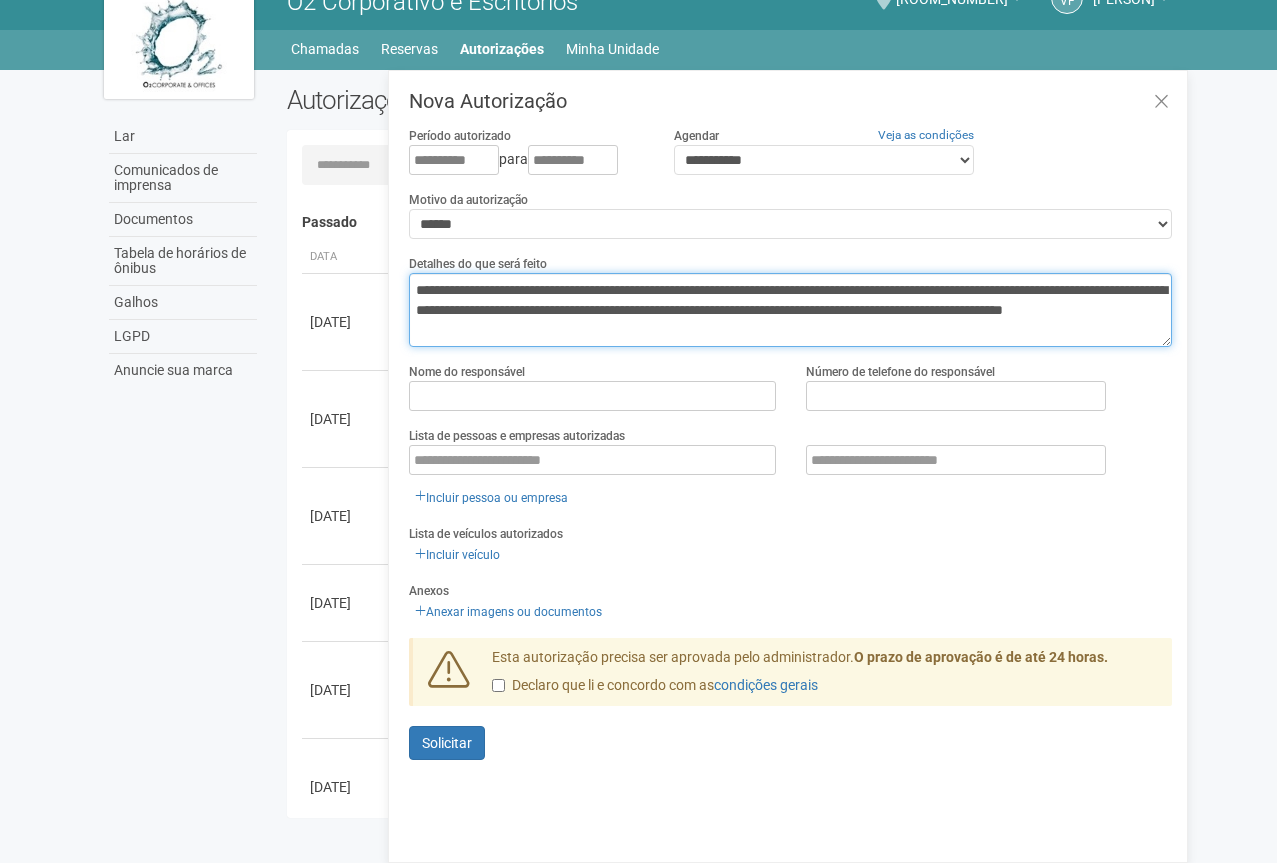 type on "**********" 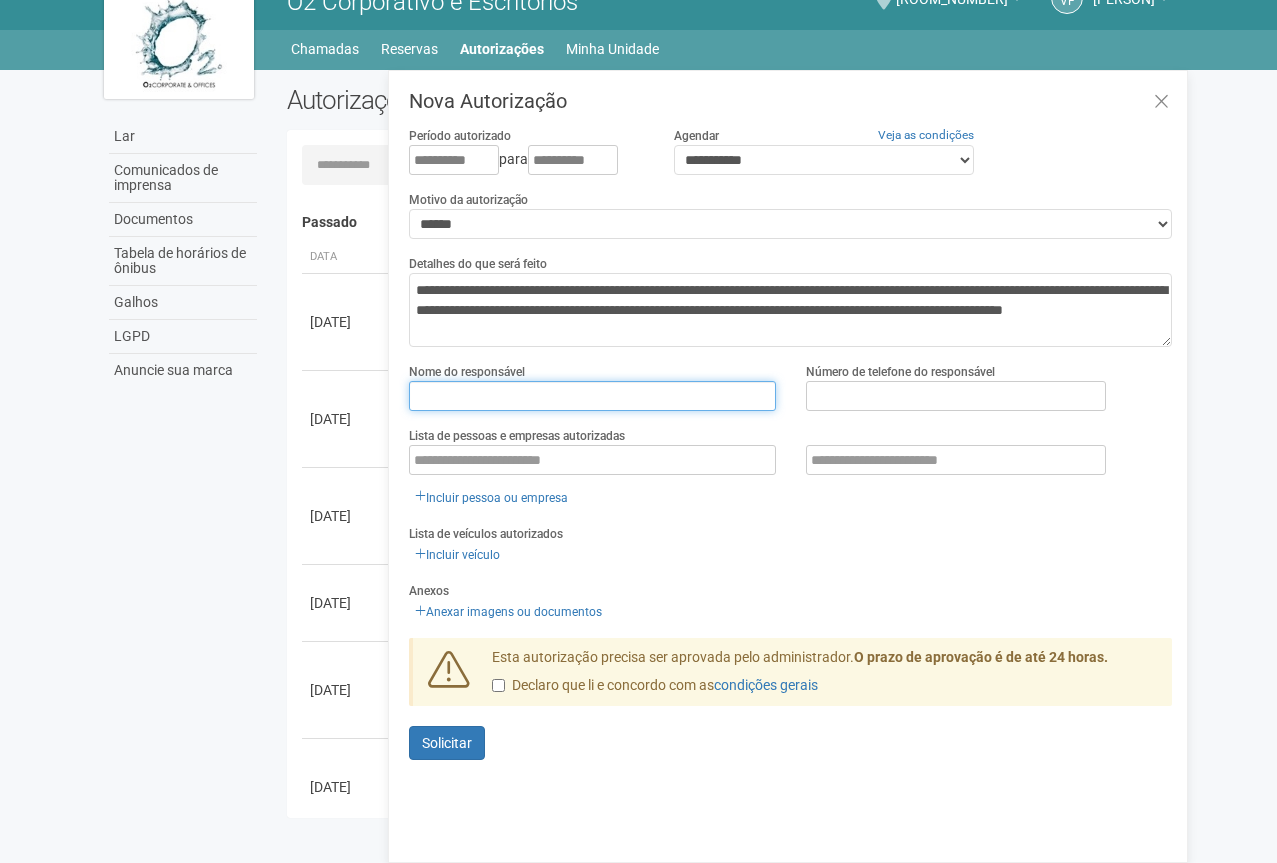 click at bounding box center (592, 396) 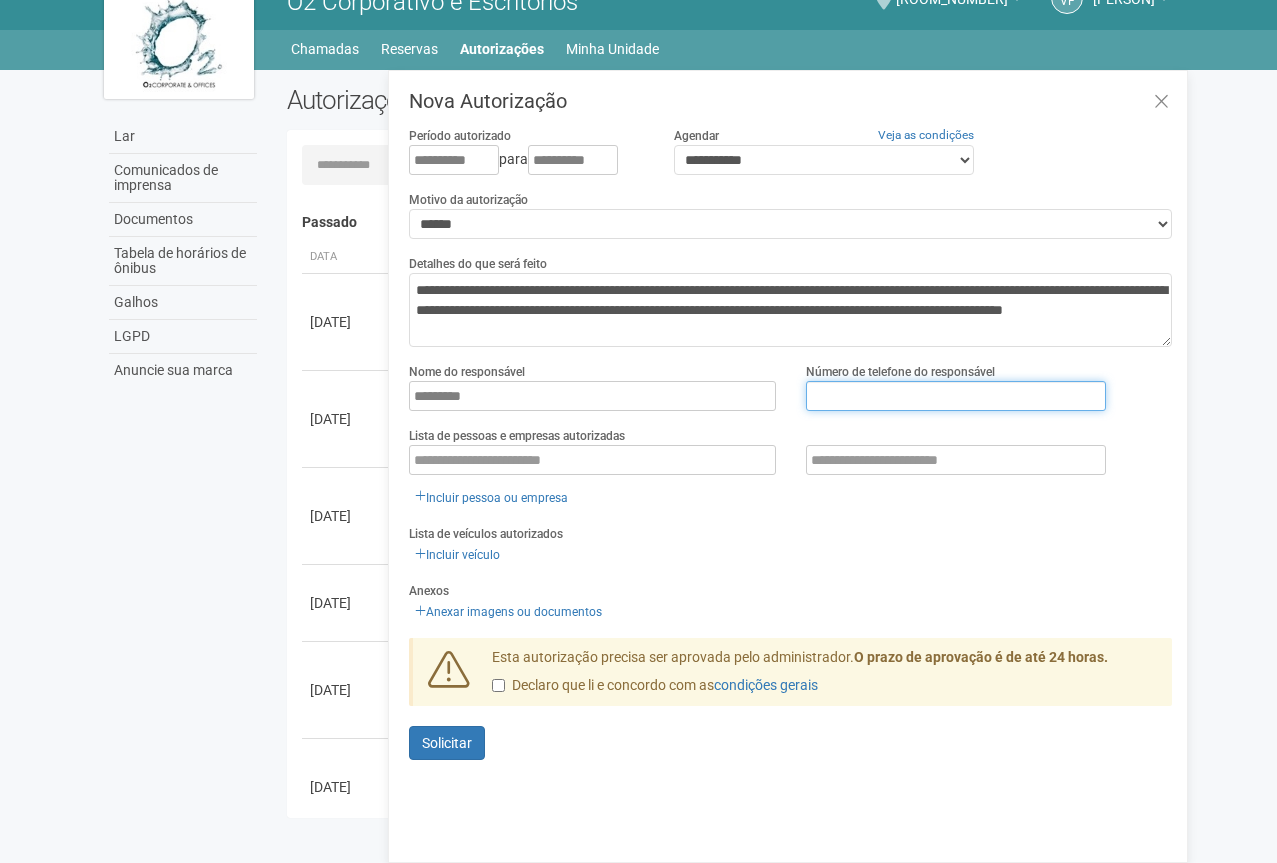 click at bounding box center [956, 396] 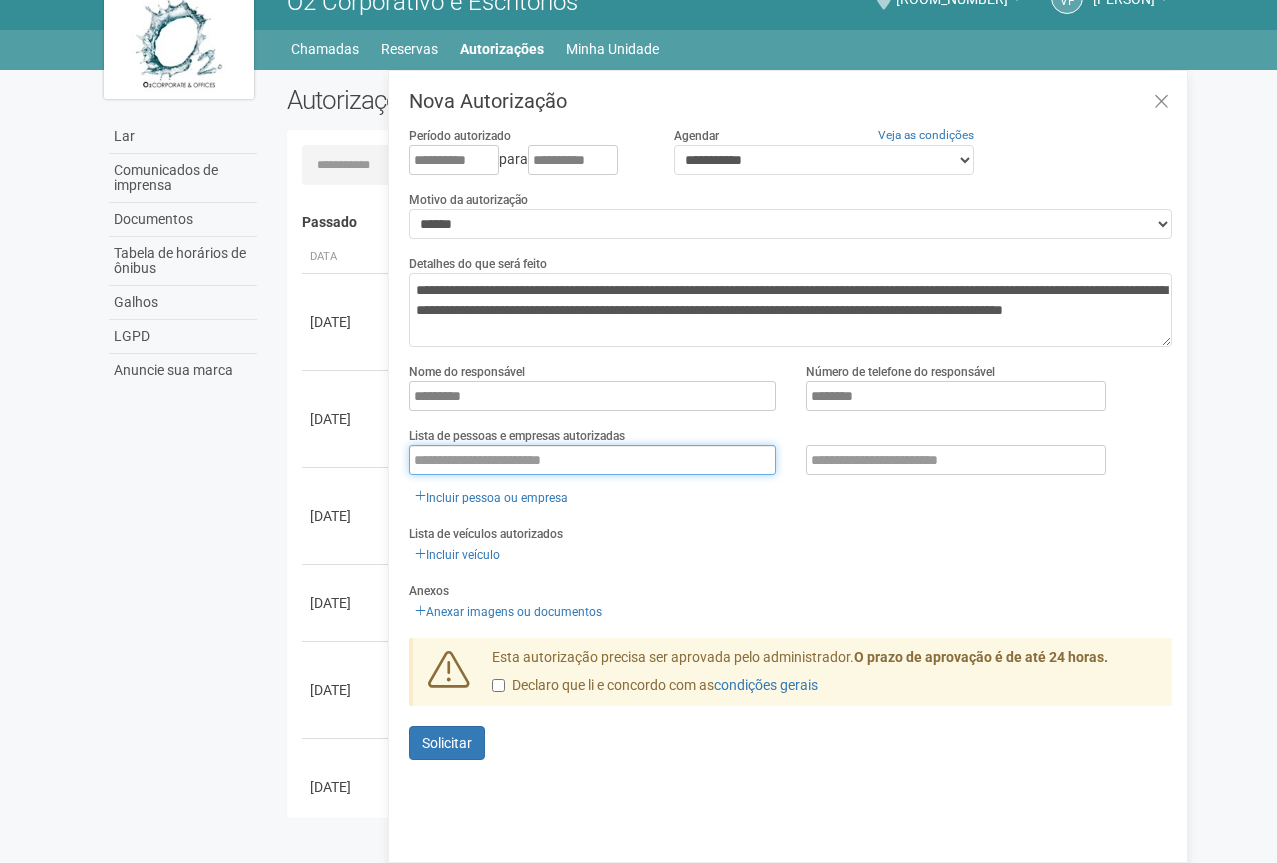 click at bounding box center [592, 460] 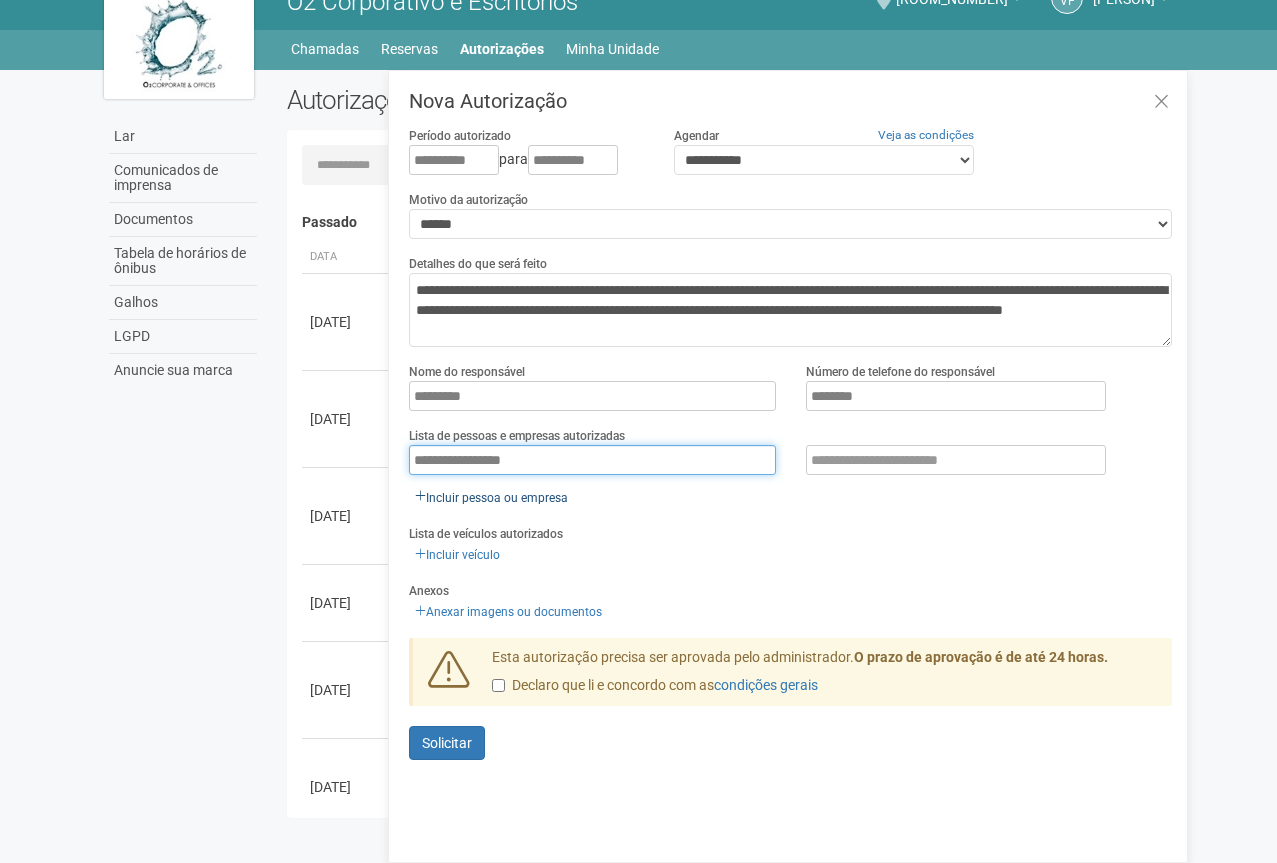 type on "**********" 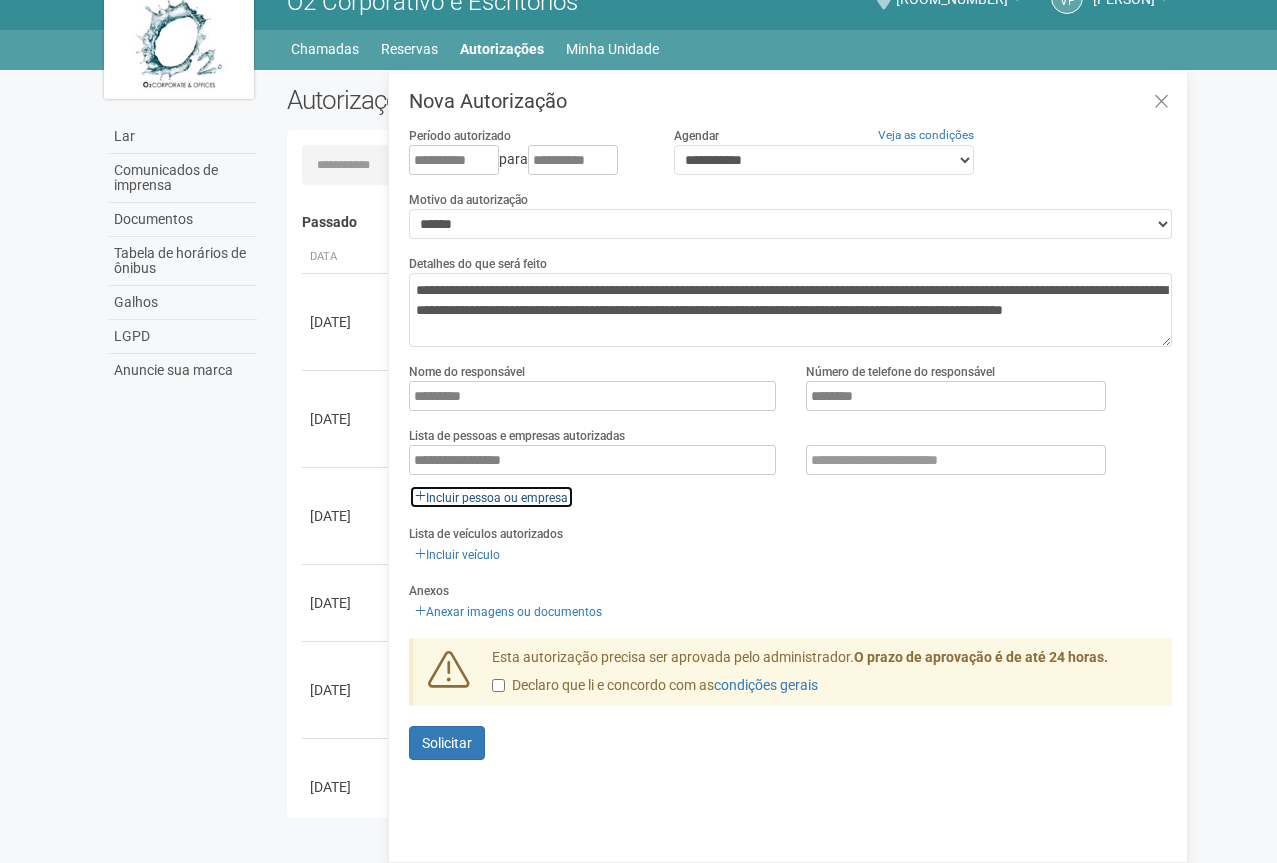click on "Incluir pessoa ou empresa" at bounding box center [497, 498] 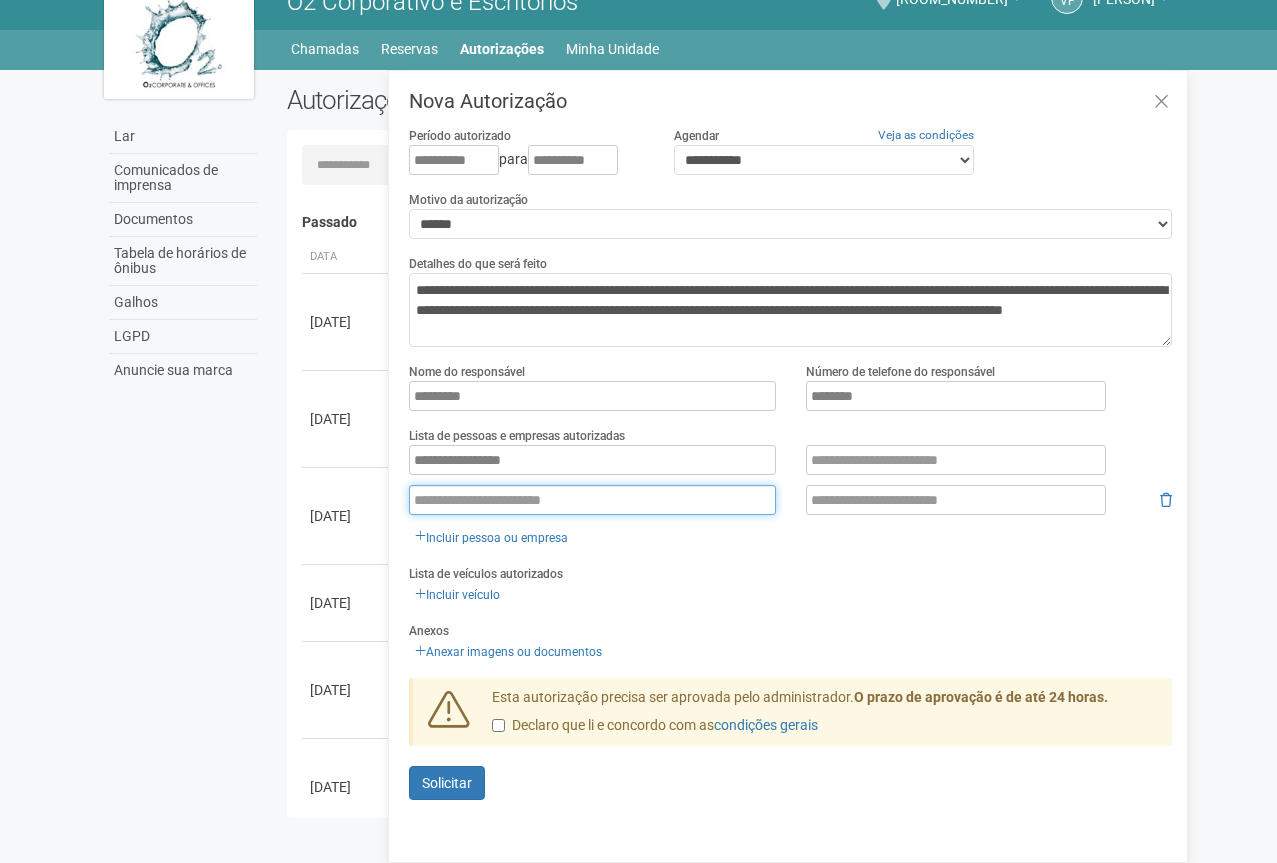 click at bounding box center [592, 500] 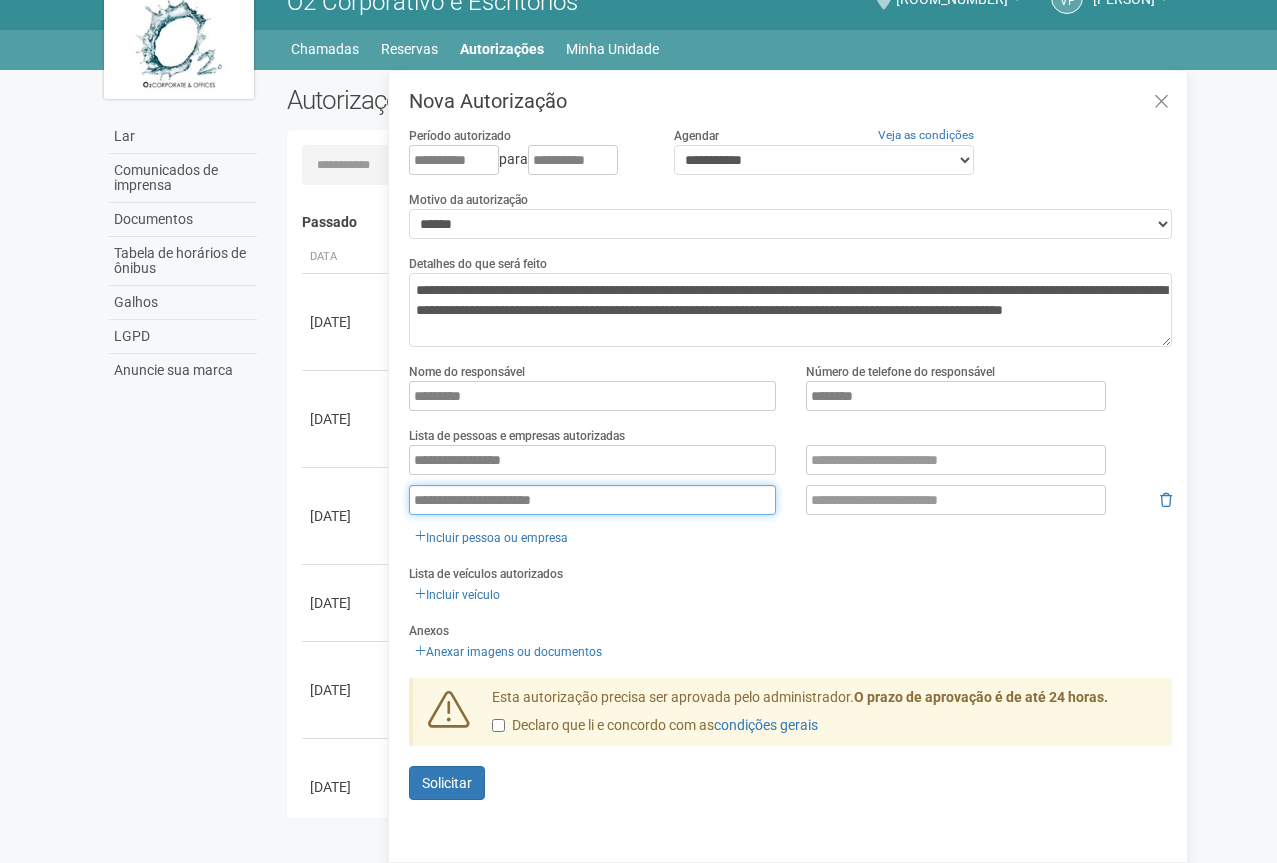 type on "**********" 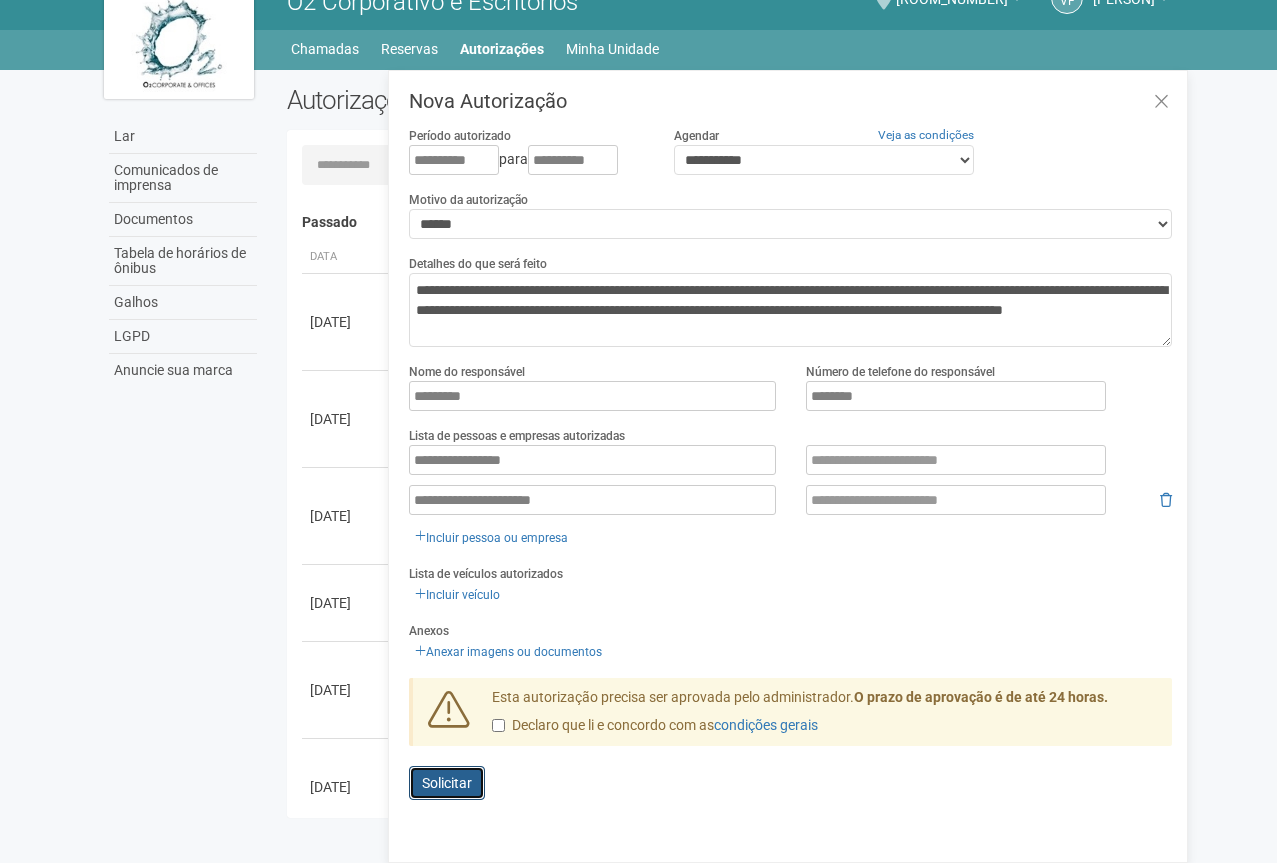 click on "Solicitar" at bounding box center (0, 0) 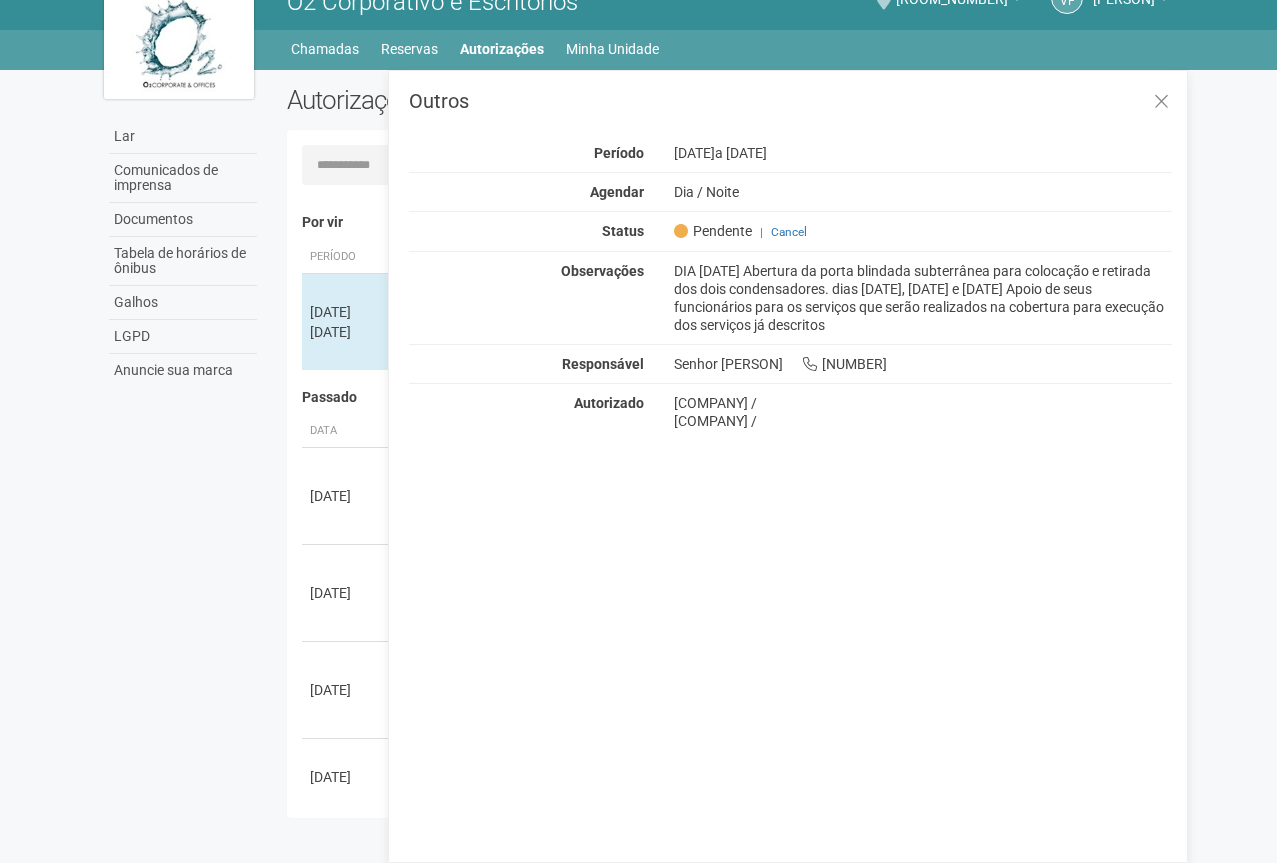 click on "DIA 07/05/2025 Abertura da porta blindada subterrânea para colocação e retirada dos dois condensadores. dias 07/05/25, 07/06/25 e 07/07/2025 Apoio de seus funcionários para os serviços que serão realizados na cobertura para execução dos serviços já descritos" at bounding box center [919, 298] 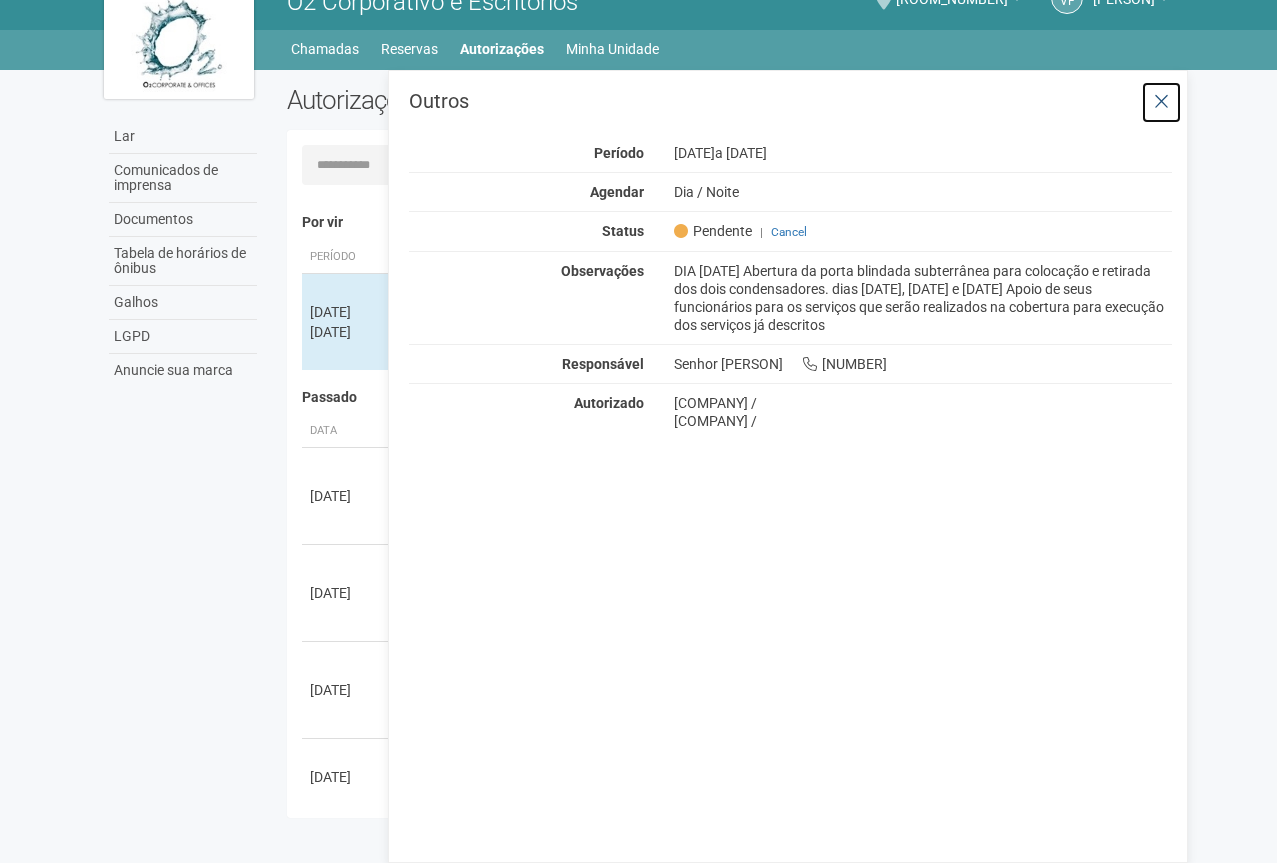 click at bounding box center [1161, 102] 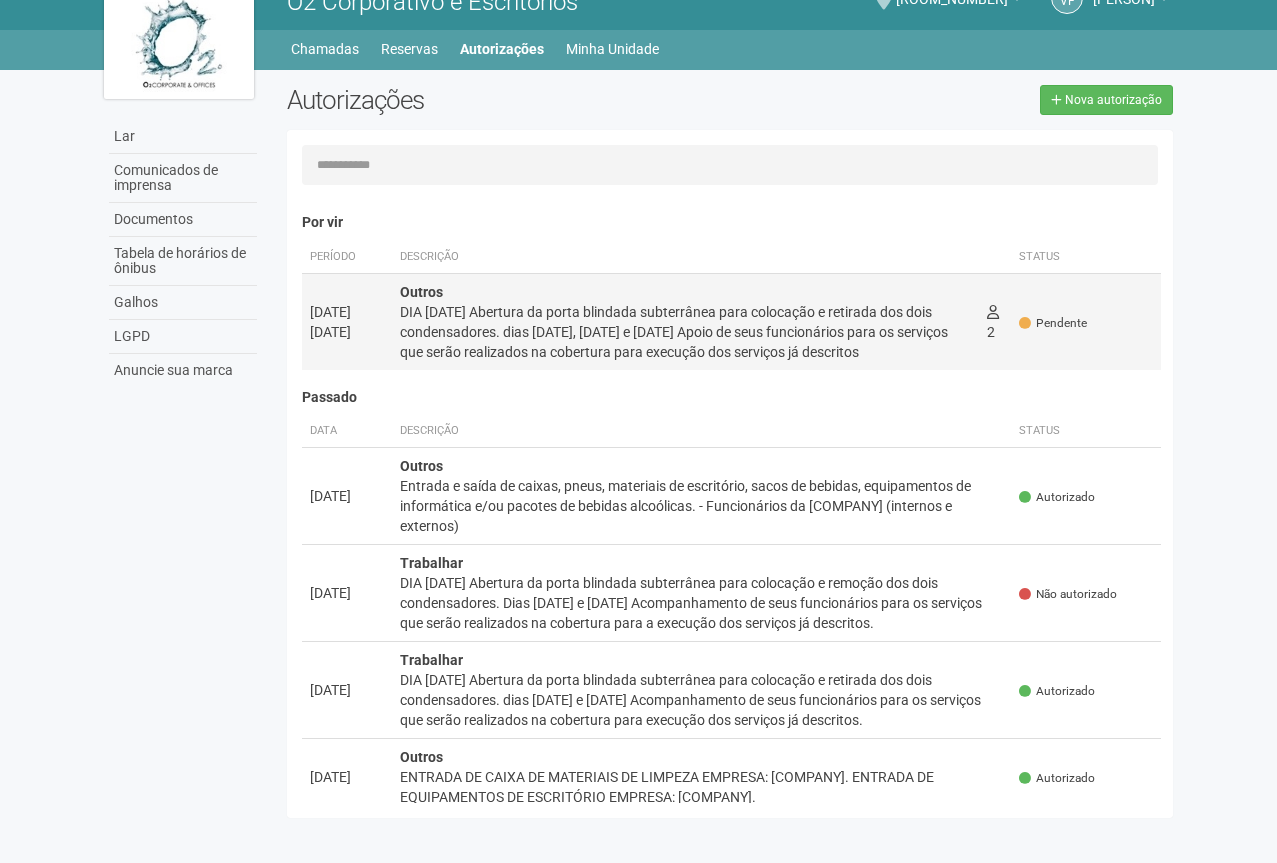click on "DIA 07/05/2025 Abertura da porta blindada subterrânea para colocação e retirada dos dois condensadores. dias 07/05/25, 07/06/25 e 07/07/2025 Apoio de seus funcionários para os serviços que serão realizados na cobertura para execução dos serviços já descritos" at bounding box center [674, 332] 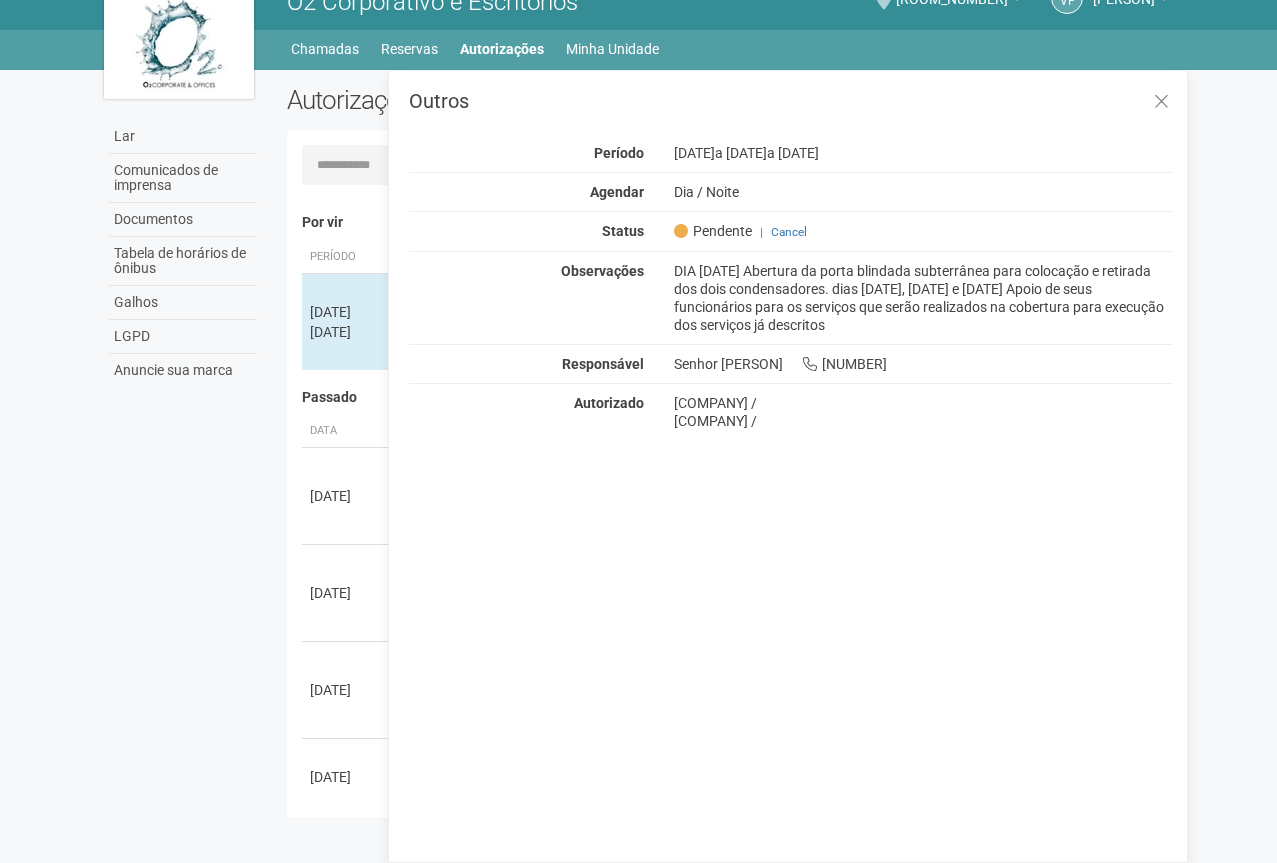 click on "DIA 07/05/2025 Abertura da porta blindada subterrânea para colocação e retirada dos dois condensadores. dias 07/05/25, 07/06/25 e 07/07/2025 Apoio de seus funcionários para os serviços que serão realizados na cobertura para execução dos serviços já descritos" at bounding box center (919, 298) 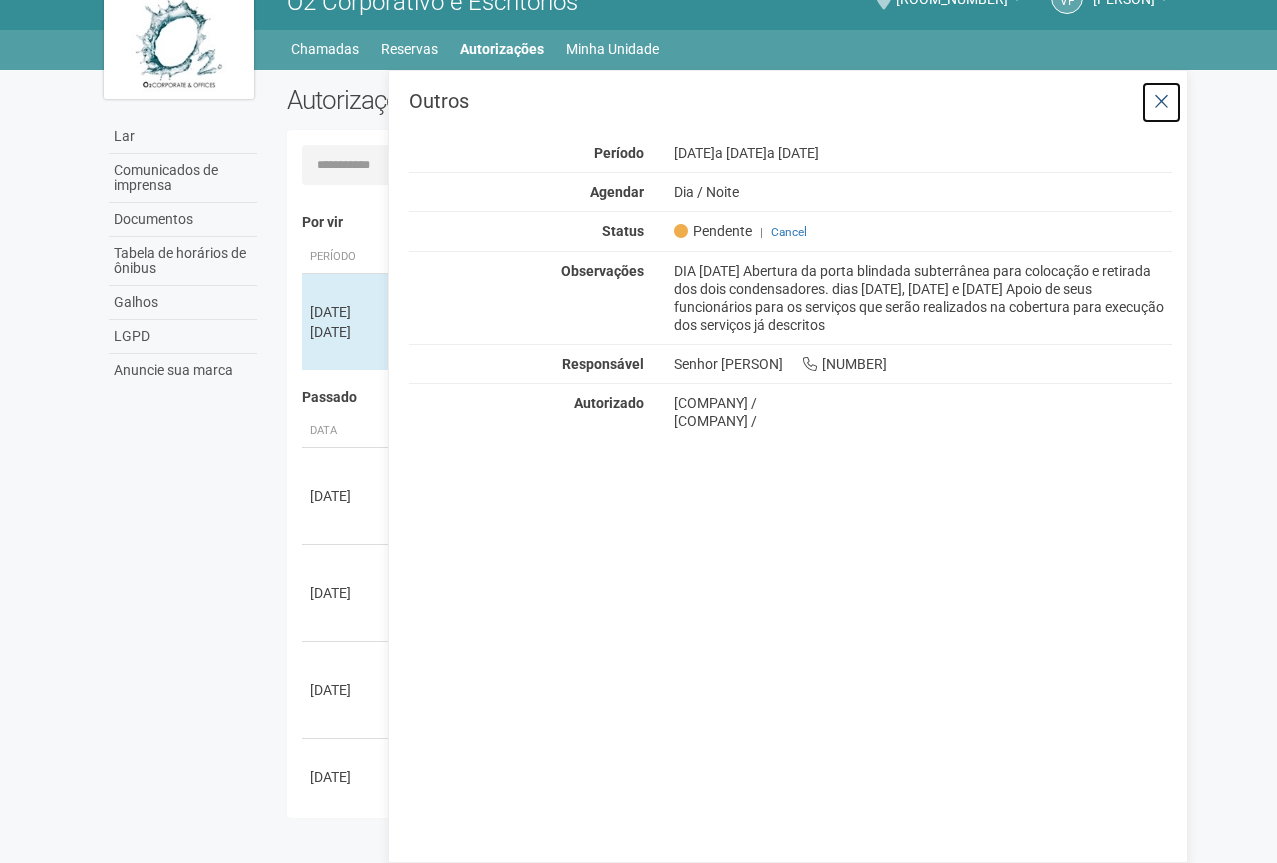 click at bounding box center [1161, 102] 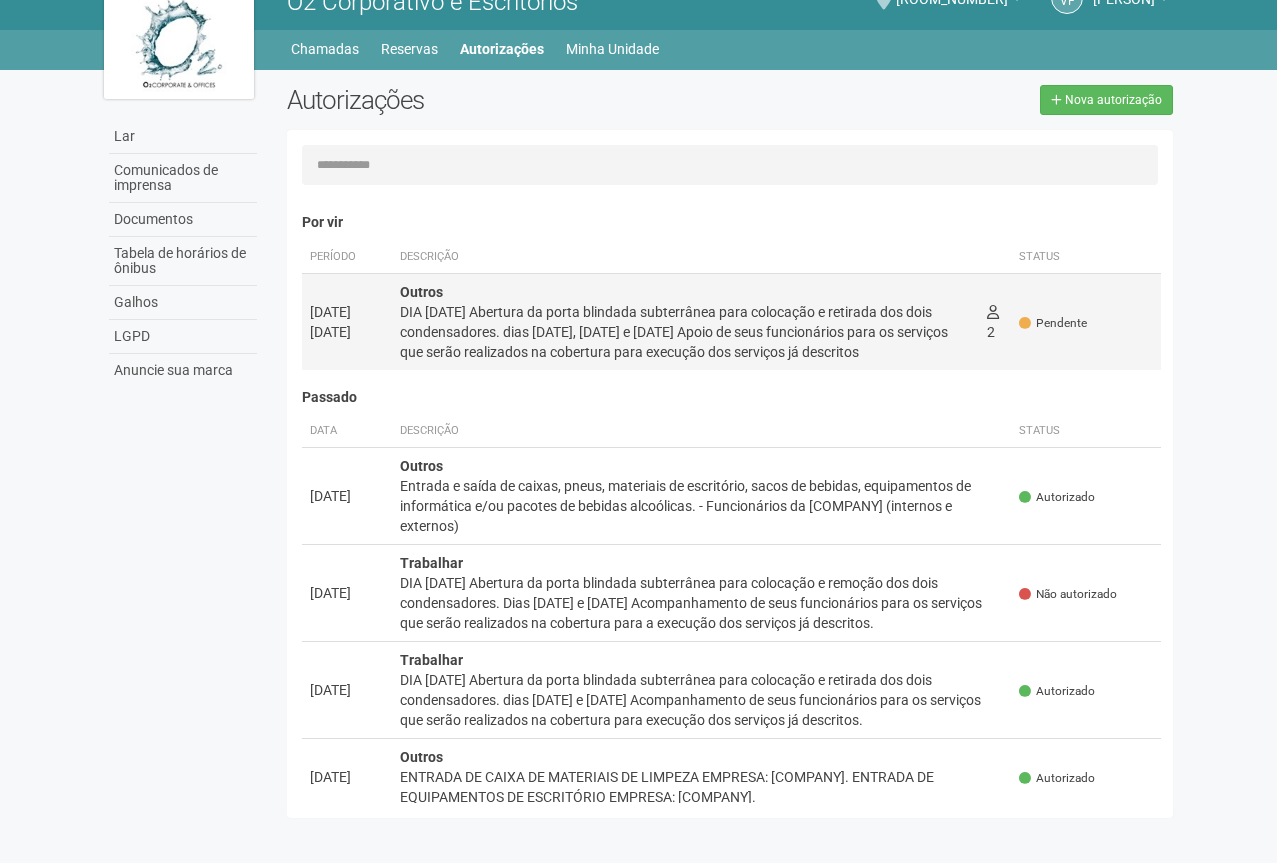 click at bounding box center [993, 312] 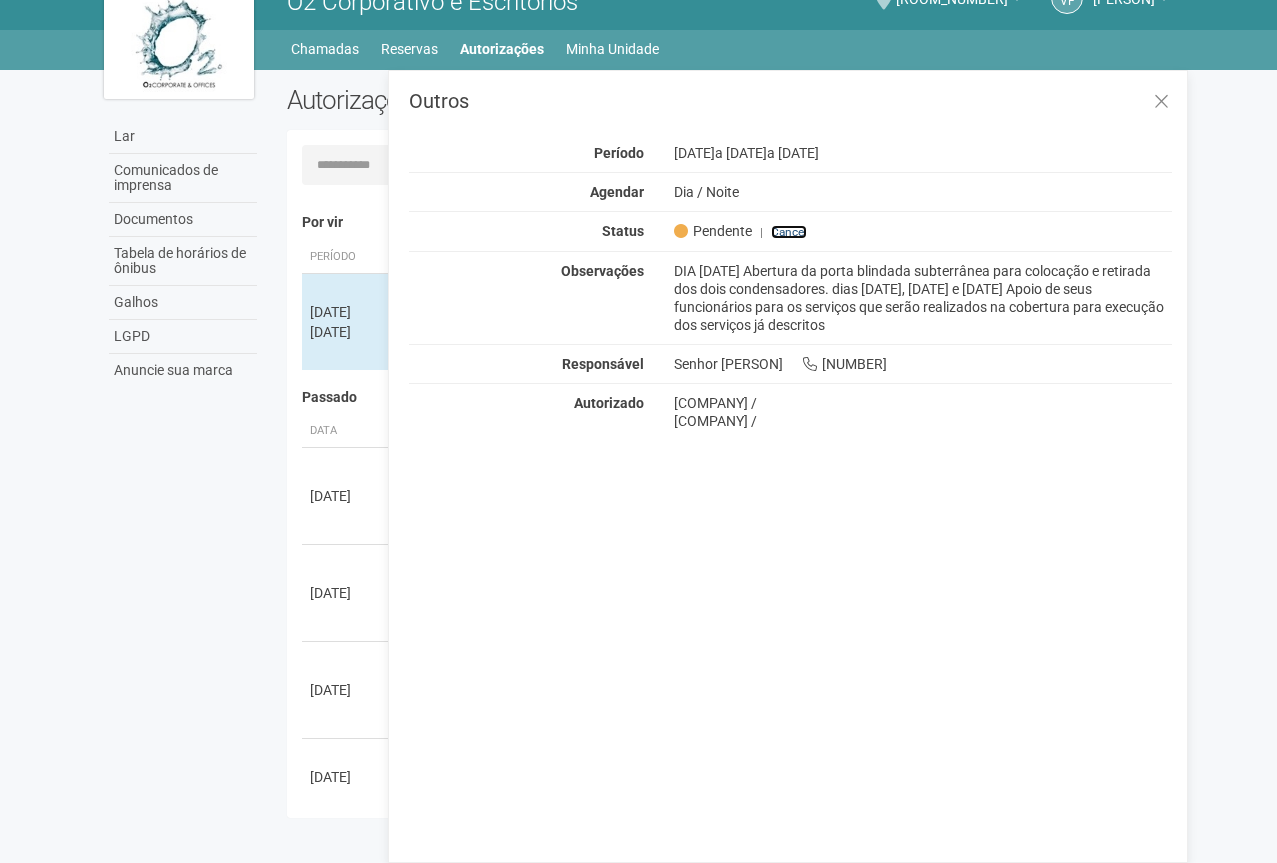 click on "Cancel" at bounding box center (789, 232) 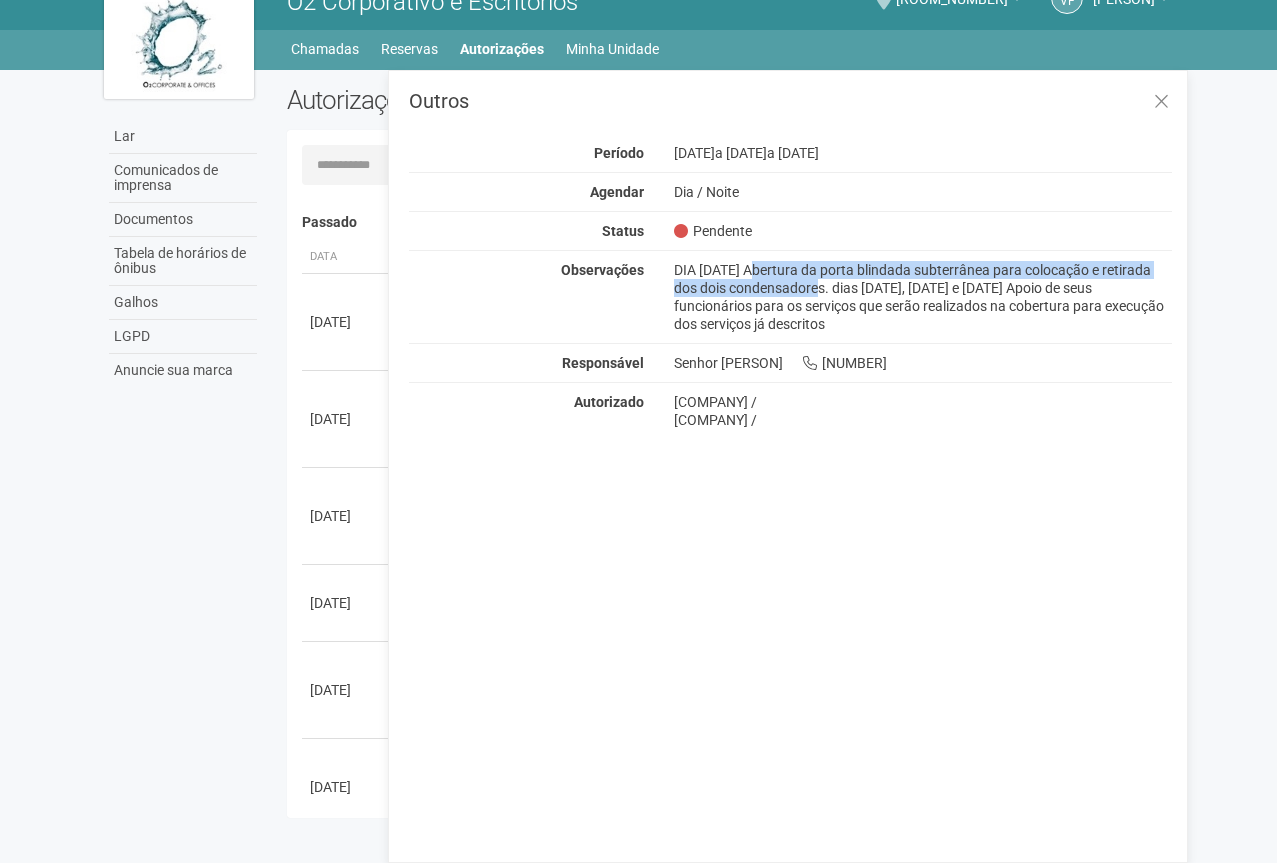 drag, startPoint x: 683, startPoint y: 266, endPoint x: 769, endPoint y: 292, distance: 89.84431 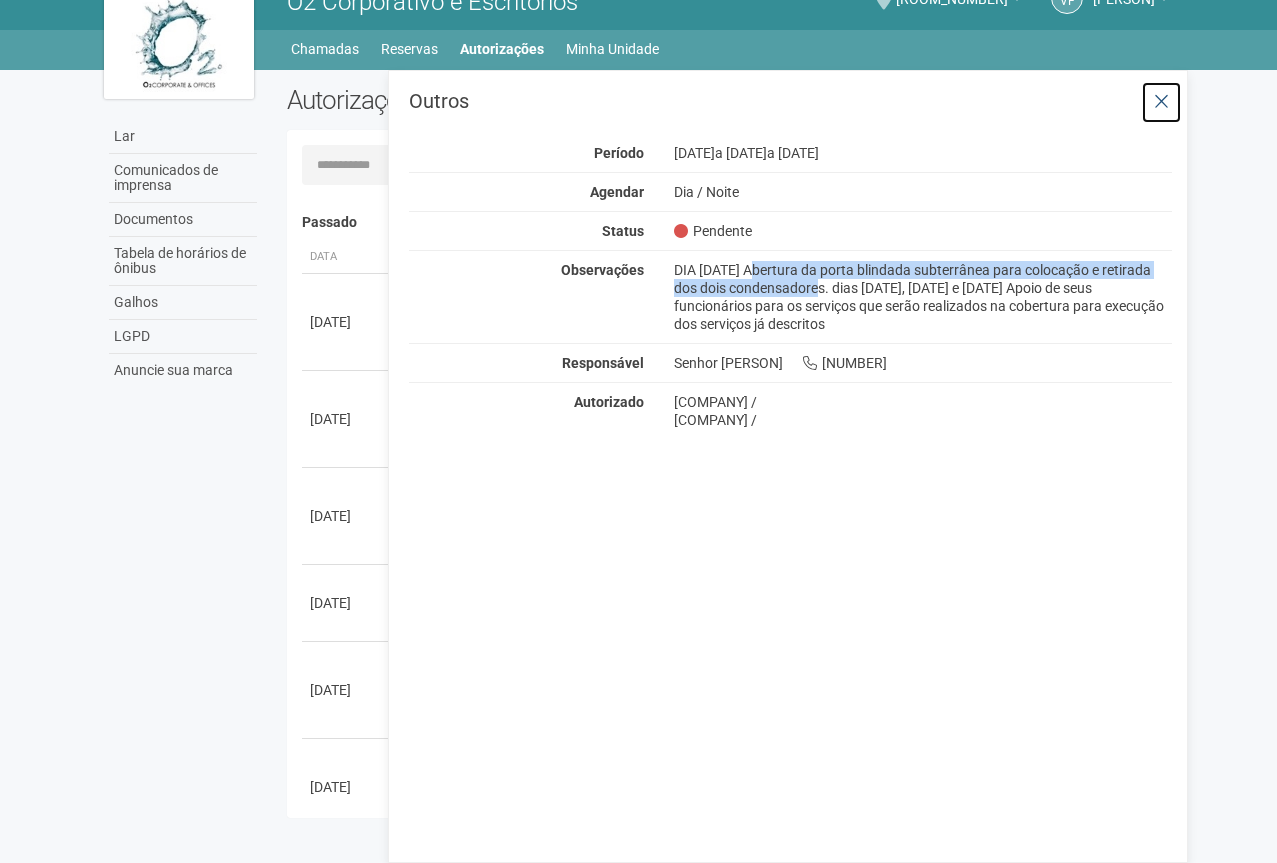 click at bounding box center [1161, 102] 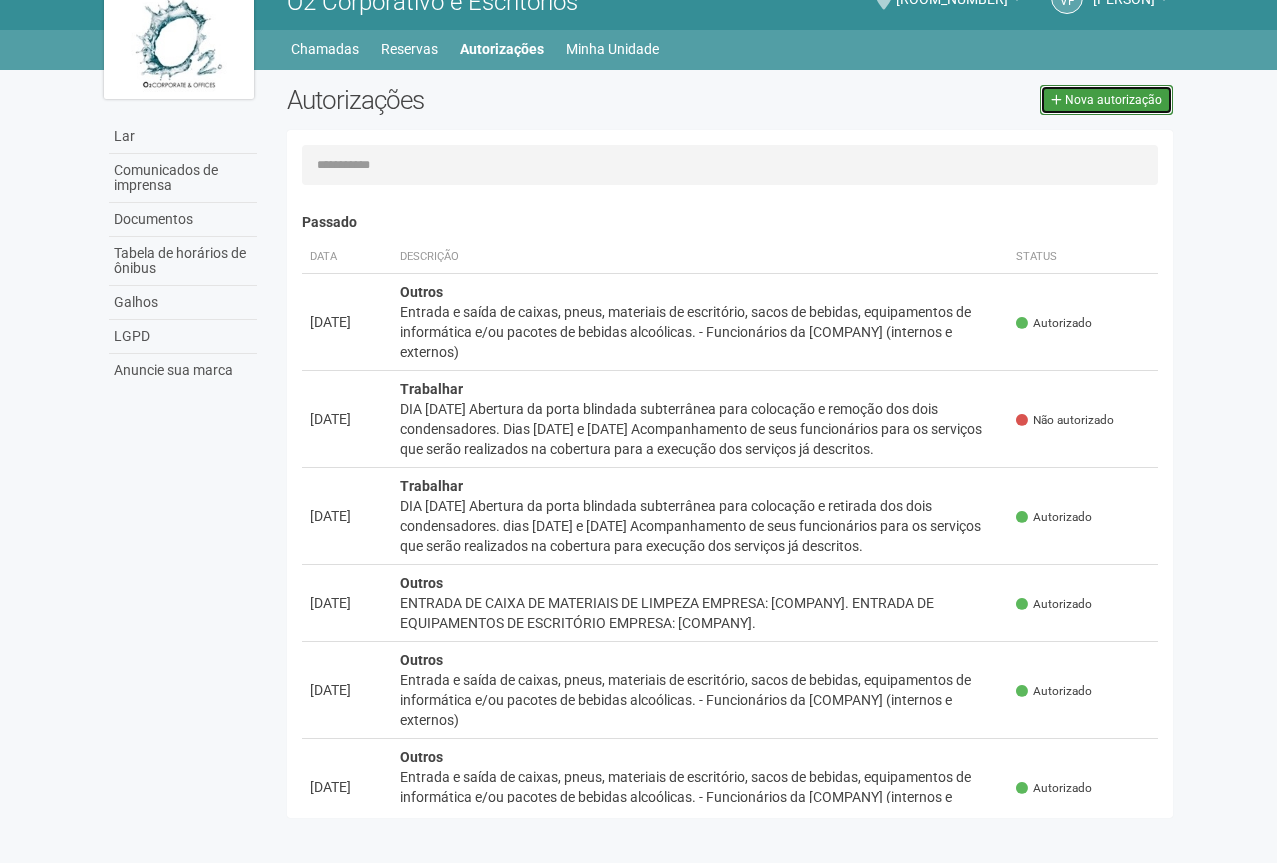 click at bounding box center [1056, 100] 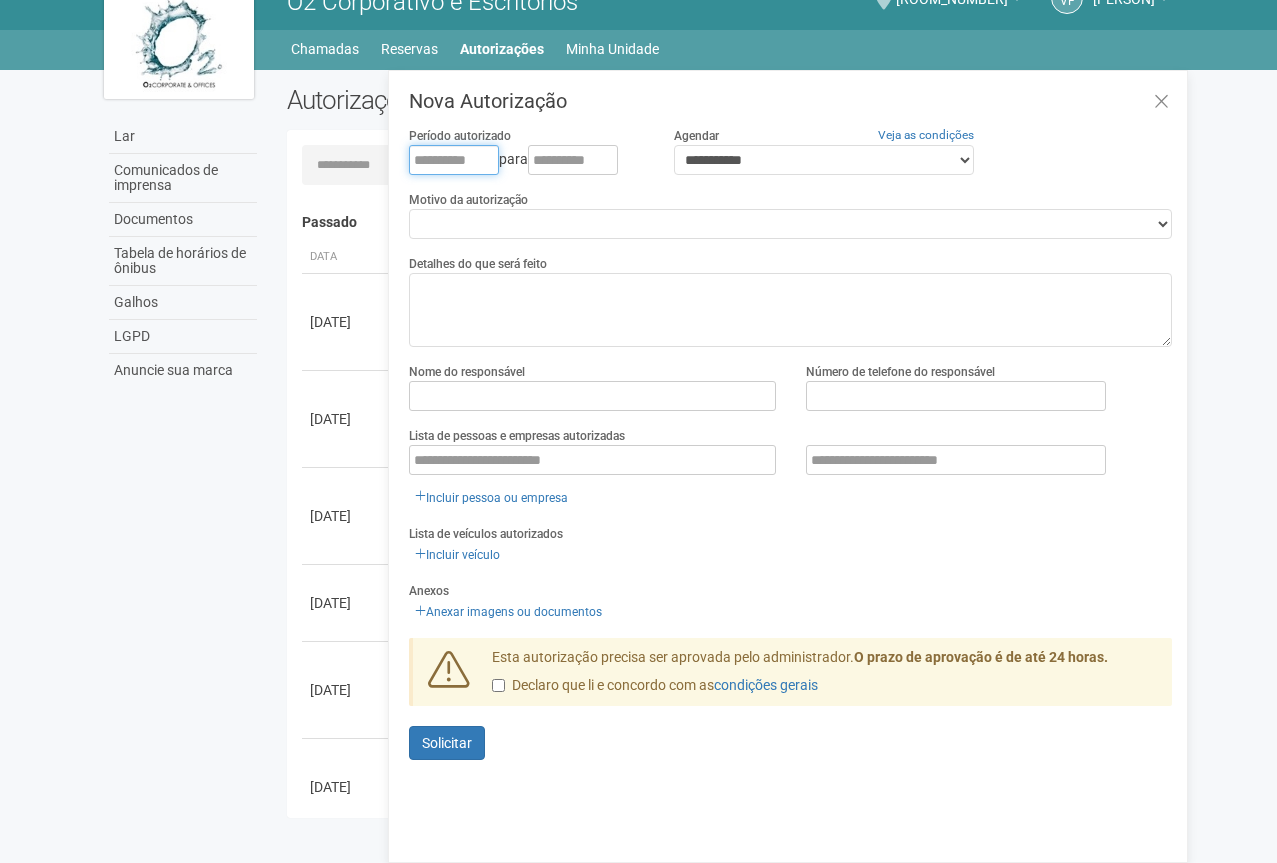 click at bounding box center [454, 160] 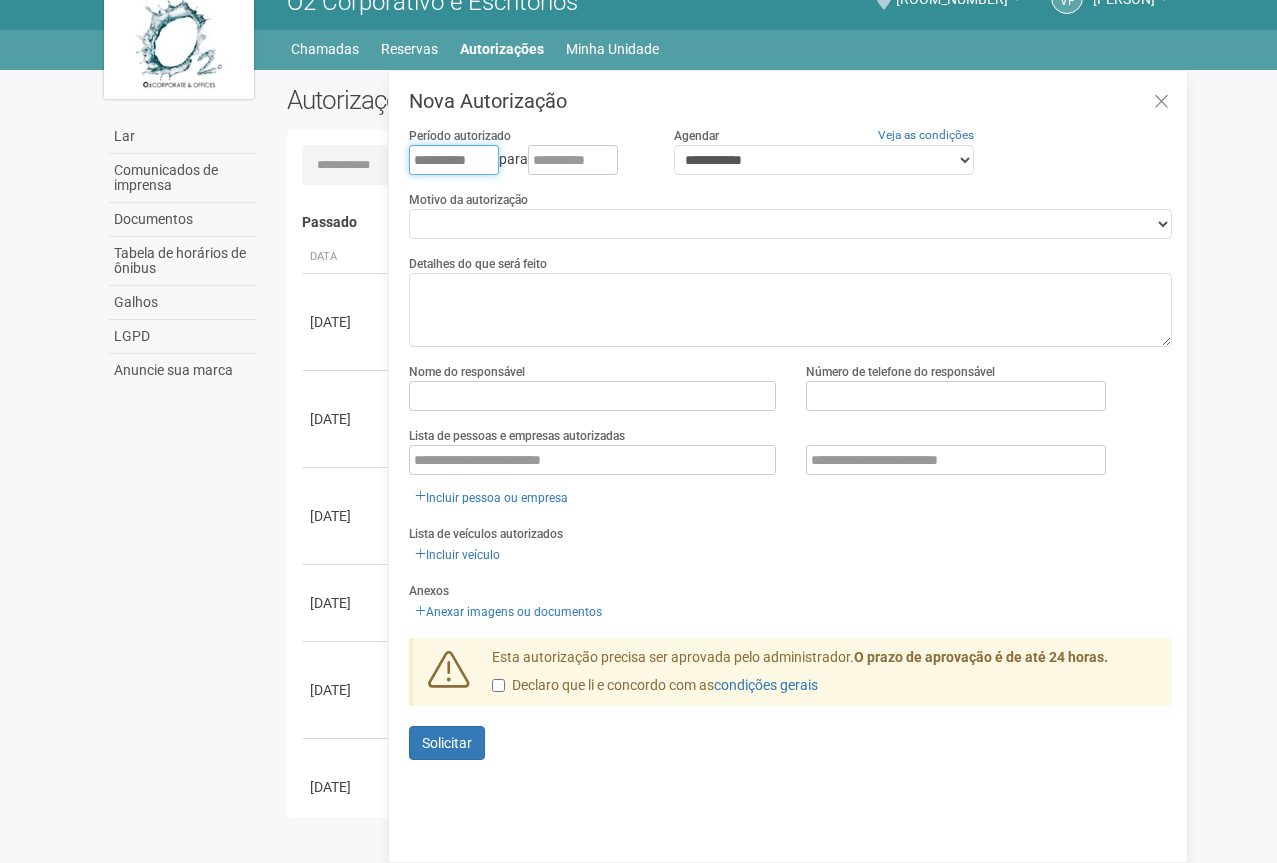 type on "**********" 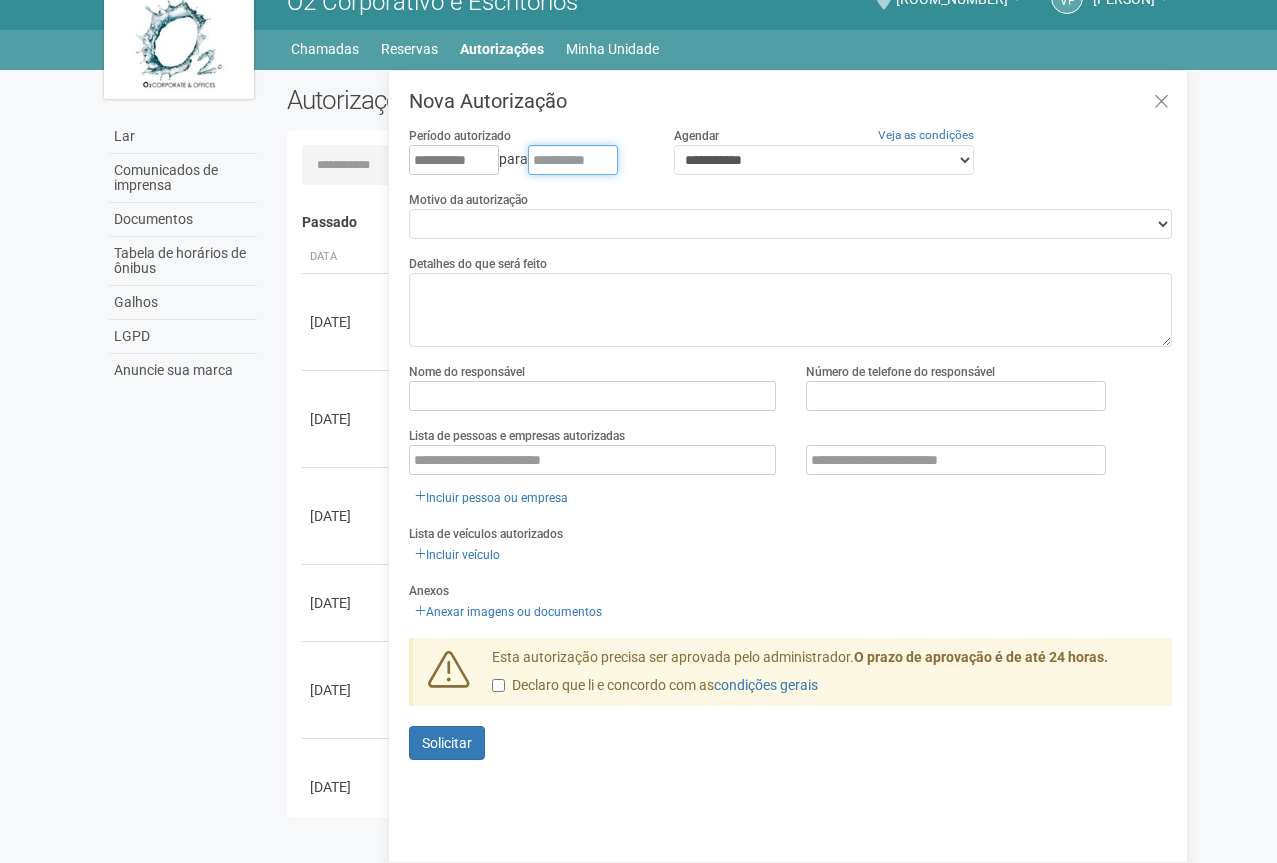 click at bounding box center [573, 160] 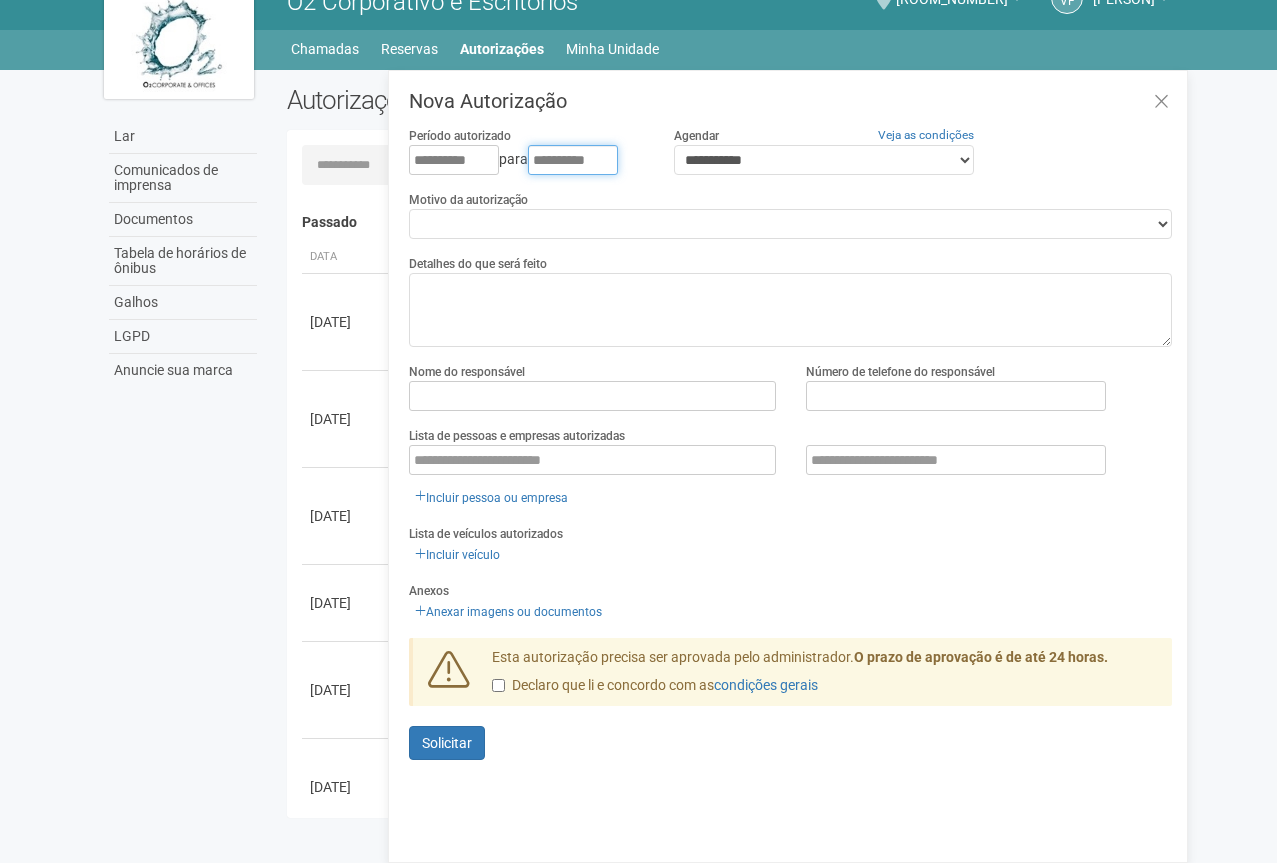 type on "**********" 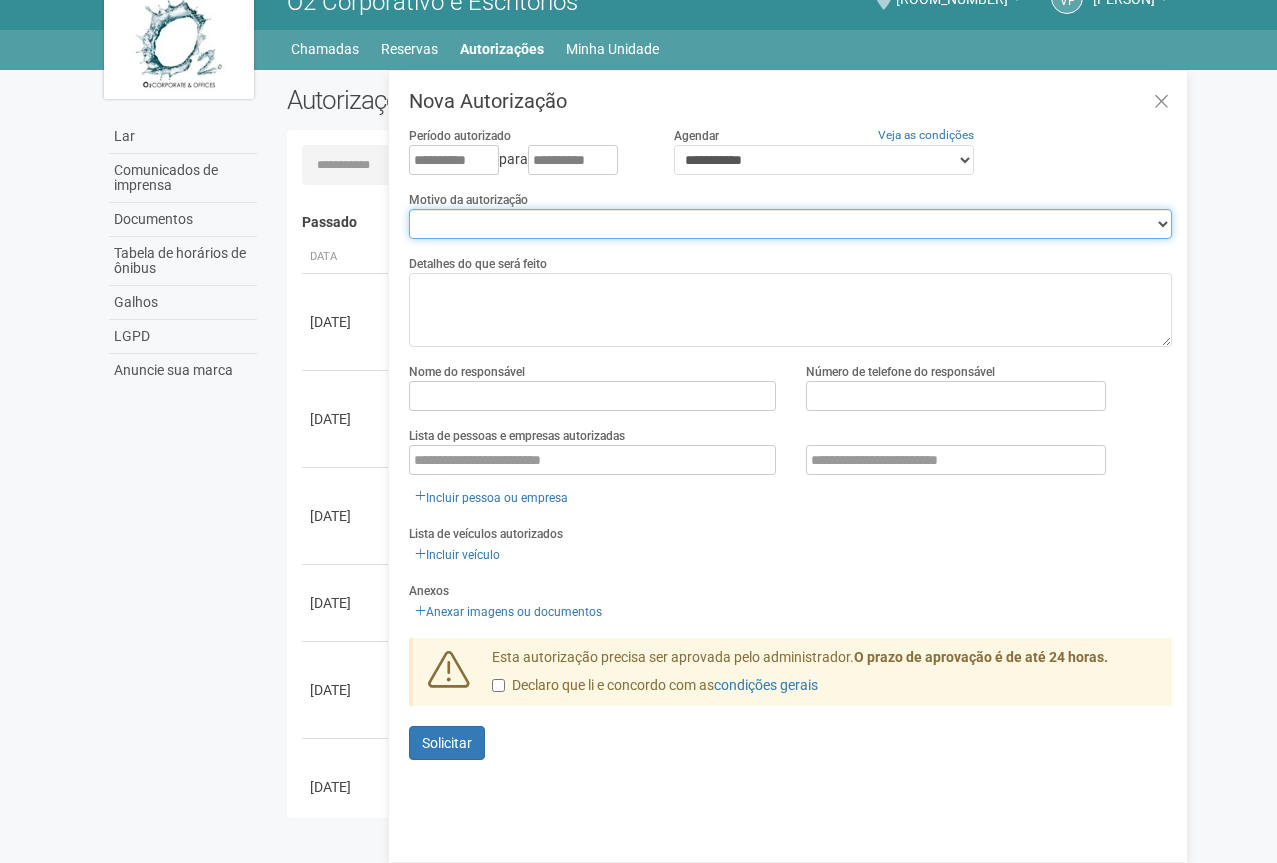 click on "**********" at bounding box center [790, 224] 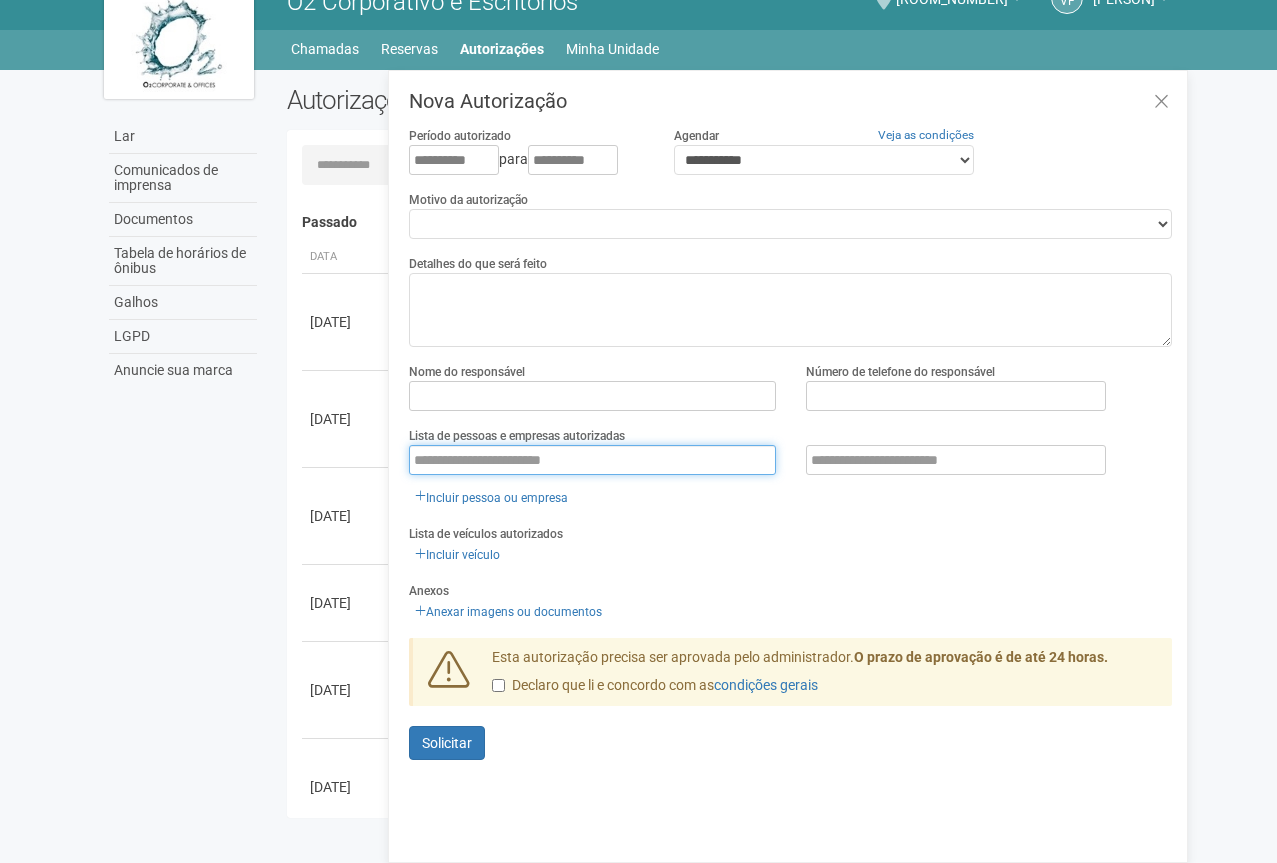 click at bounding box center (592, 460) 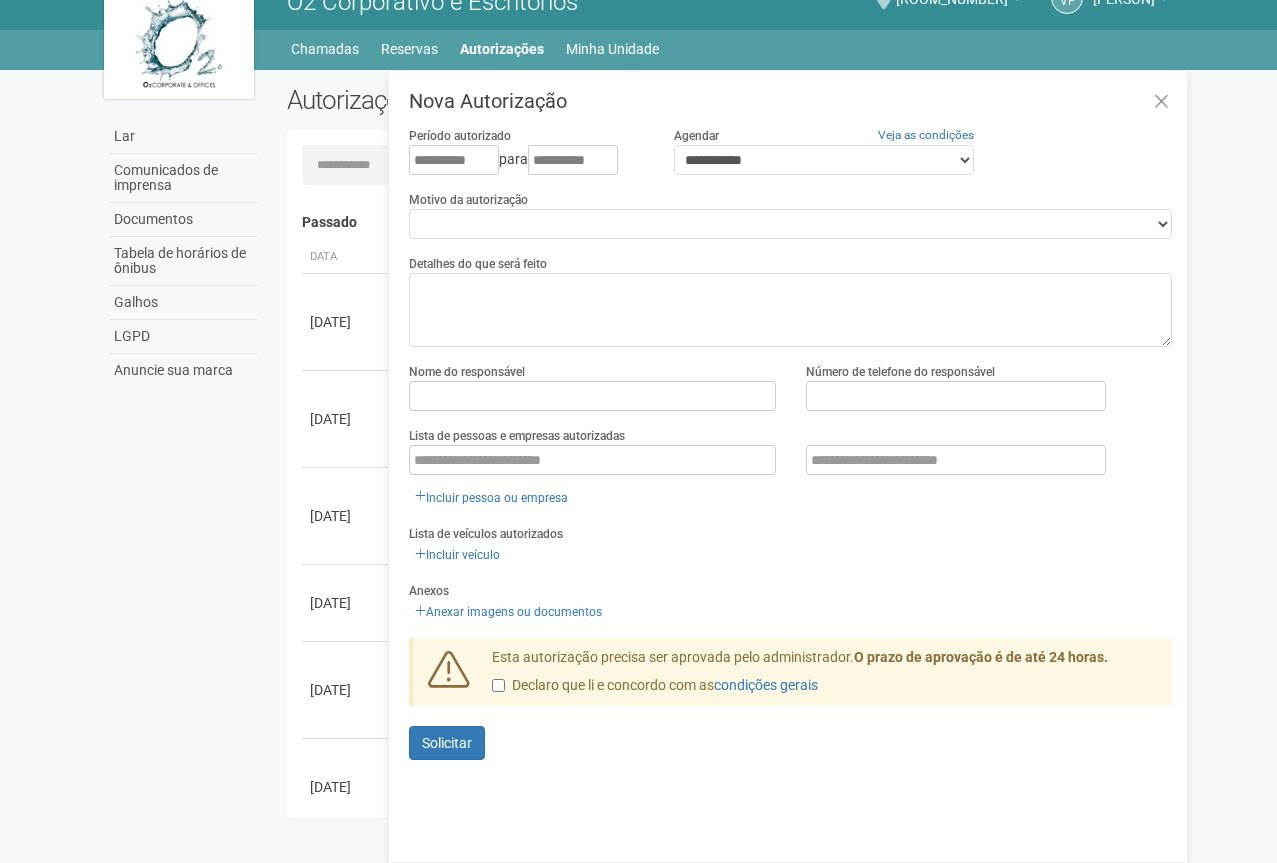 click on "**********" at bounding box center [790, 214] 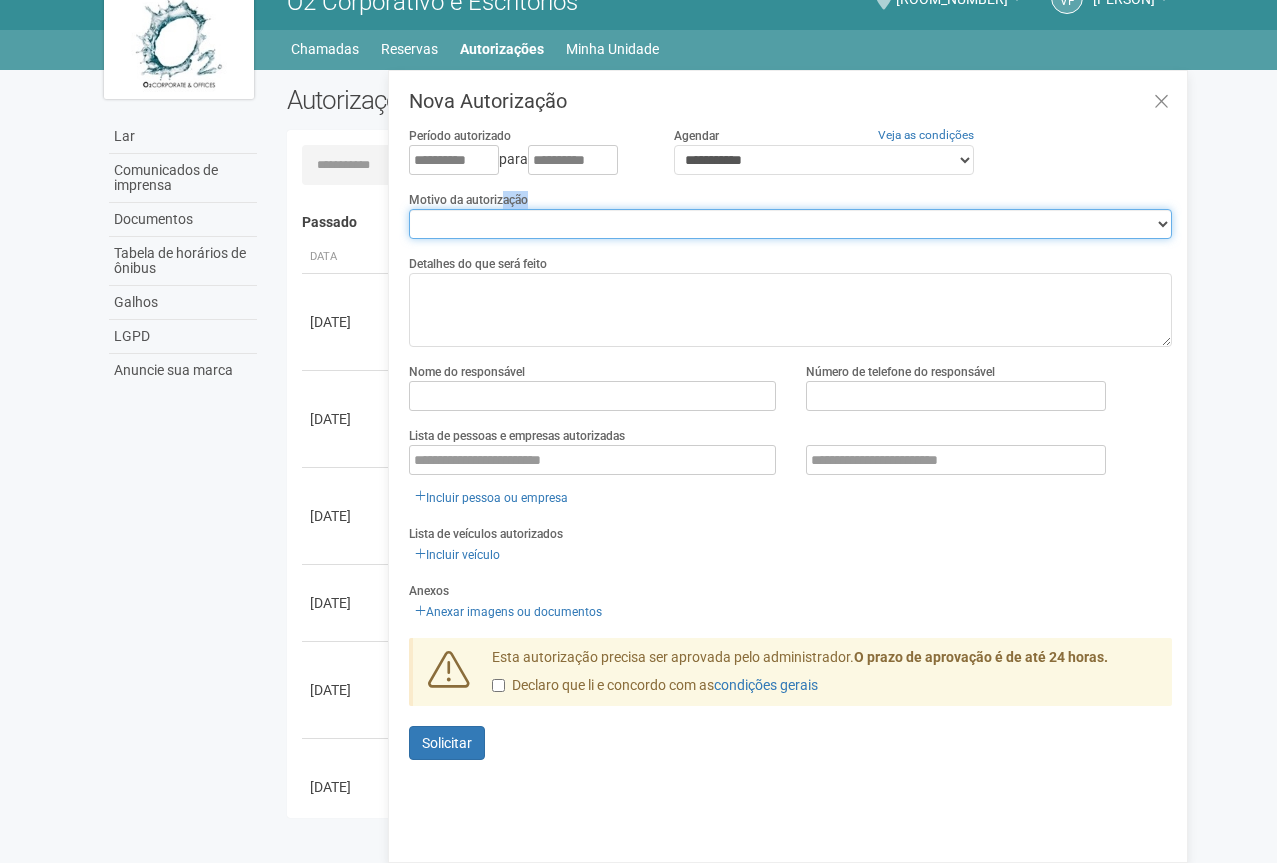 click on "**********" at bounding box center [790, 224] 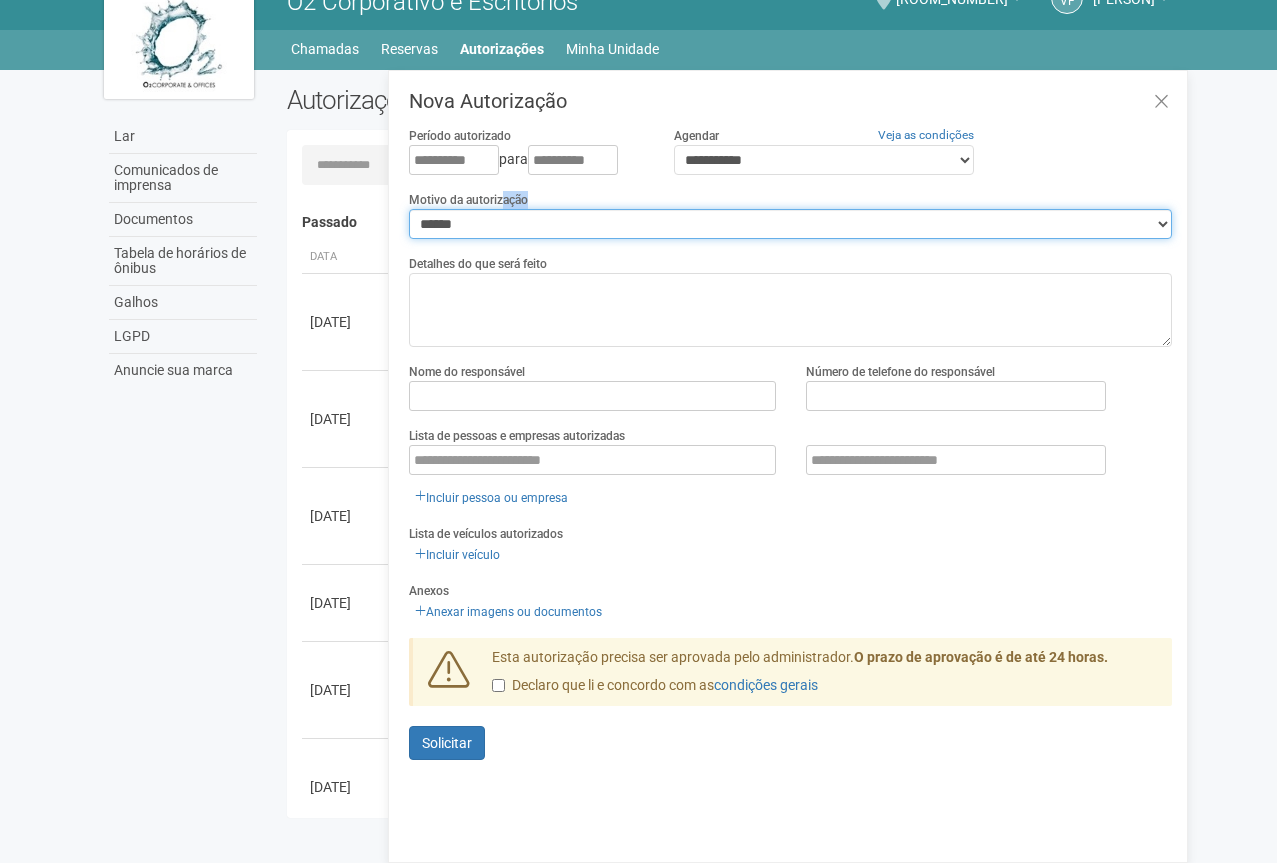 click on "**********" at bounding box center [790, 224] 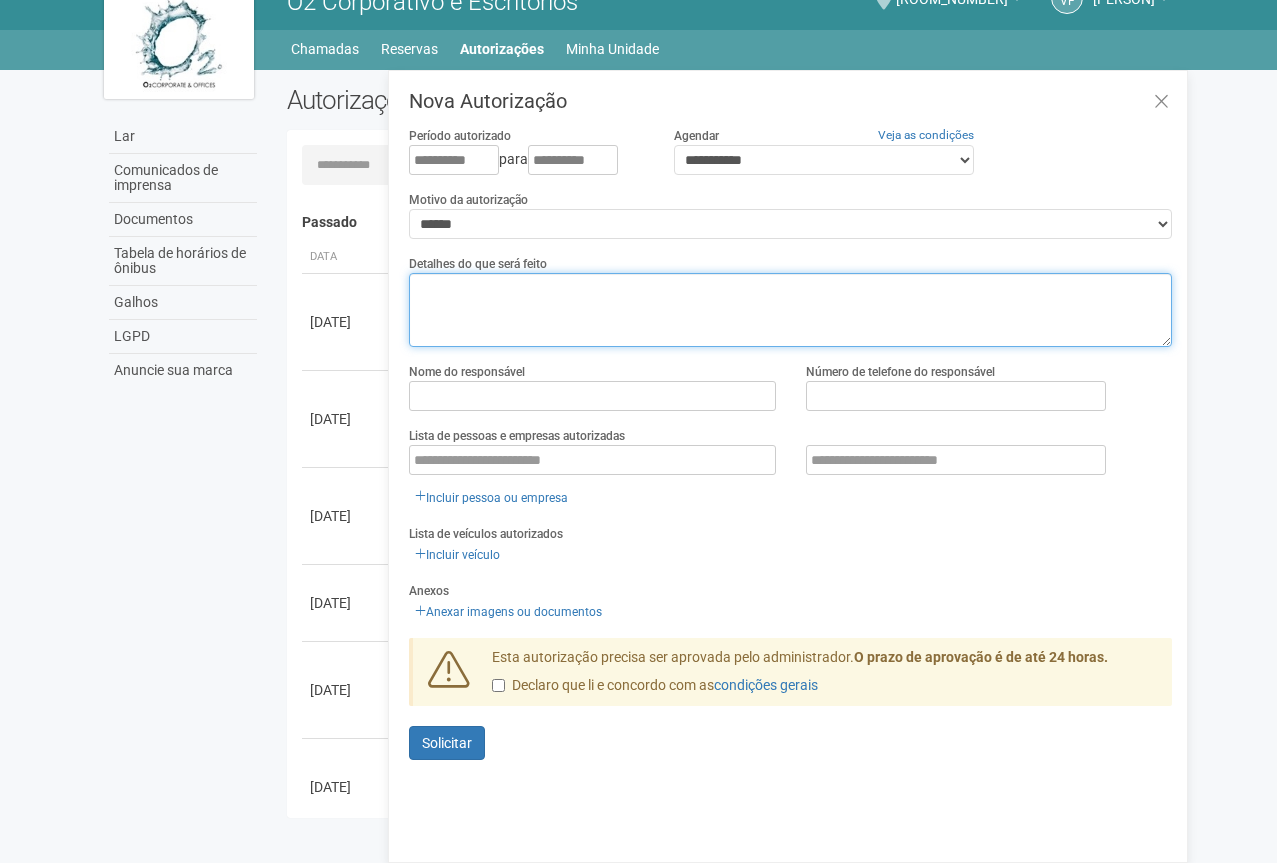 click at bounding box center [790, 310] 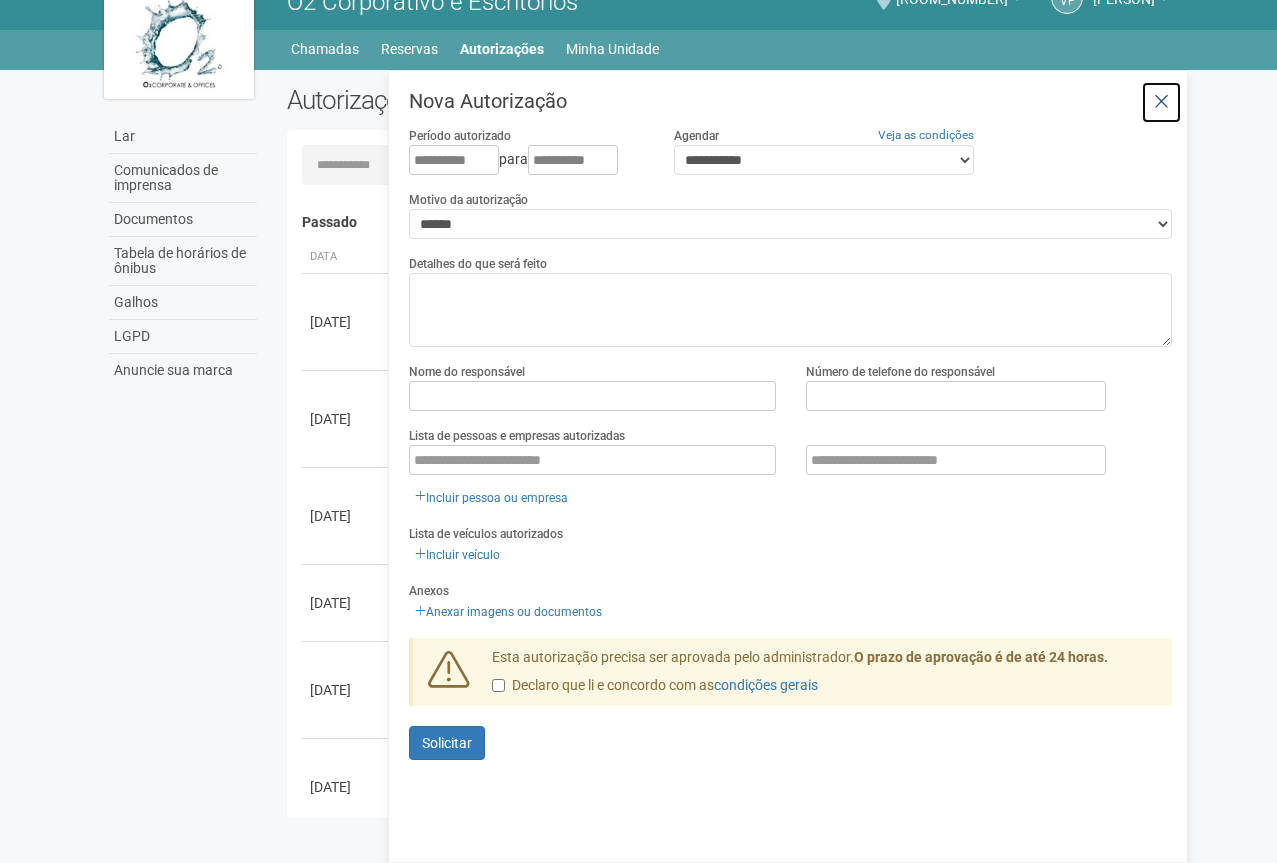drag, startPoint x: 1165, startPoint y: 100, endPoint x: 973, endPoint y: 105, distance: 192.0651 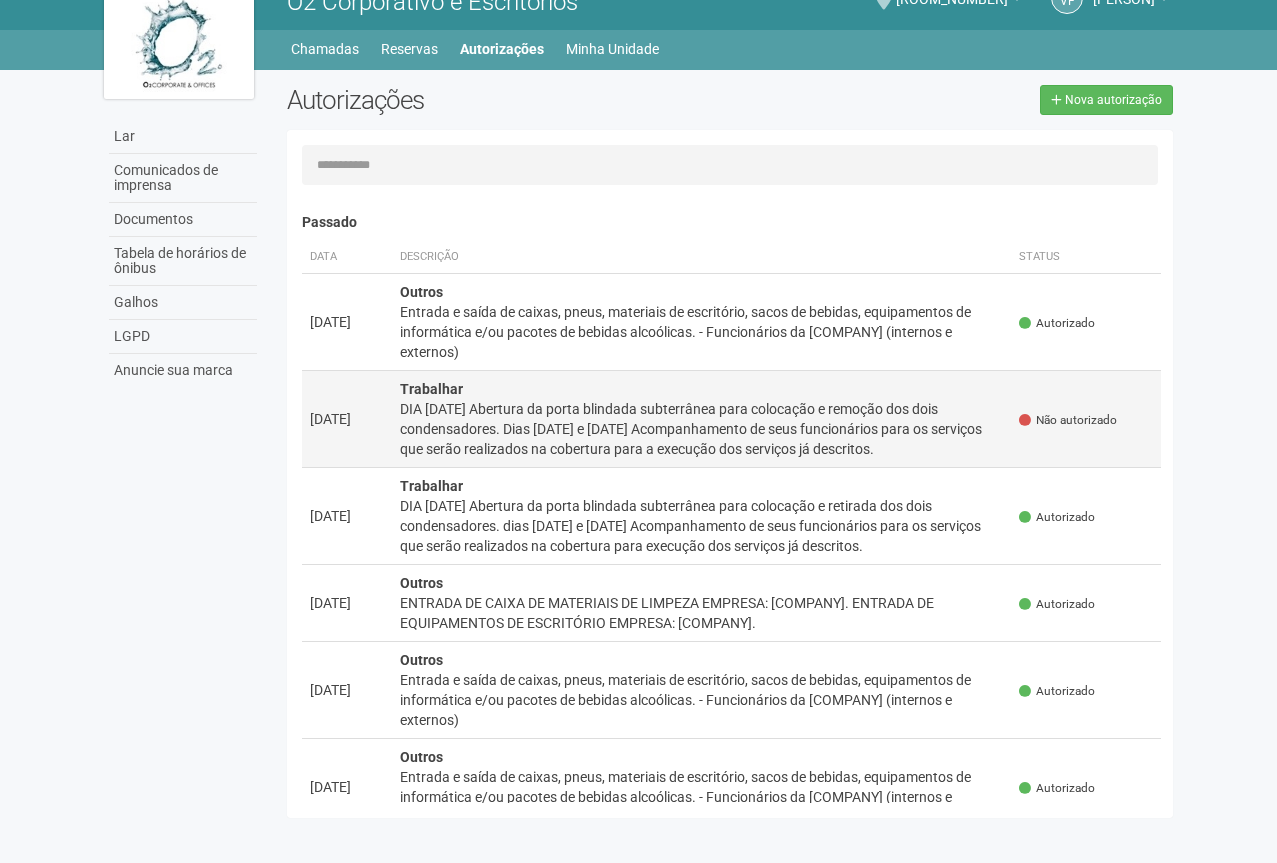 click on "DIA 28/06/2025 Abertura da porta blindada subterrânea para colocação e remoção dos dois condensadores. Dias 28/06/2025 e 29/06/2025 Acompanhamento de seus funcionários para os serviços que serão realizados na cobertura para a execução dos serviços já descritos." at bounding box center [330, 322] 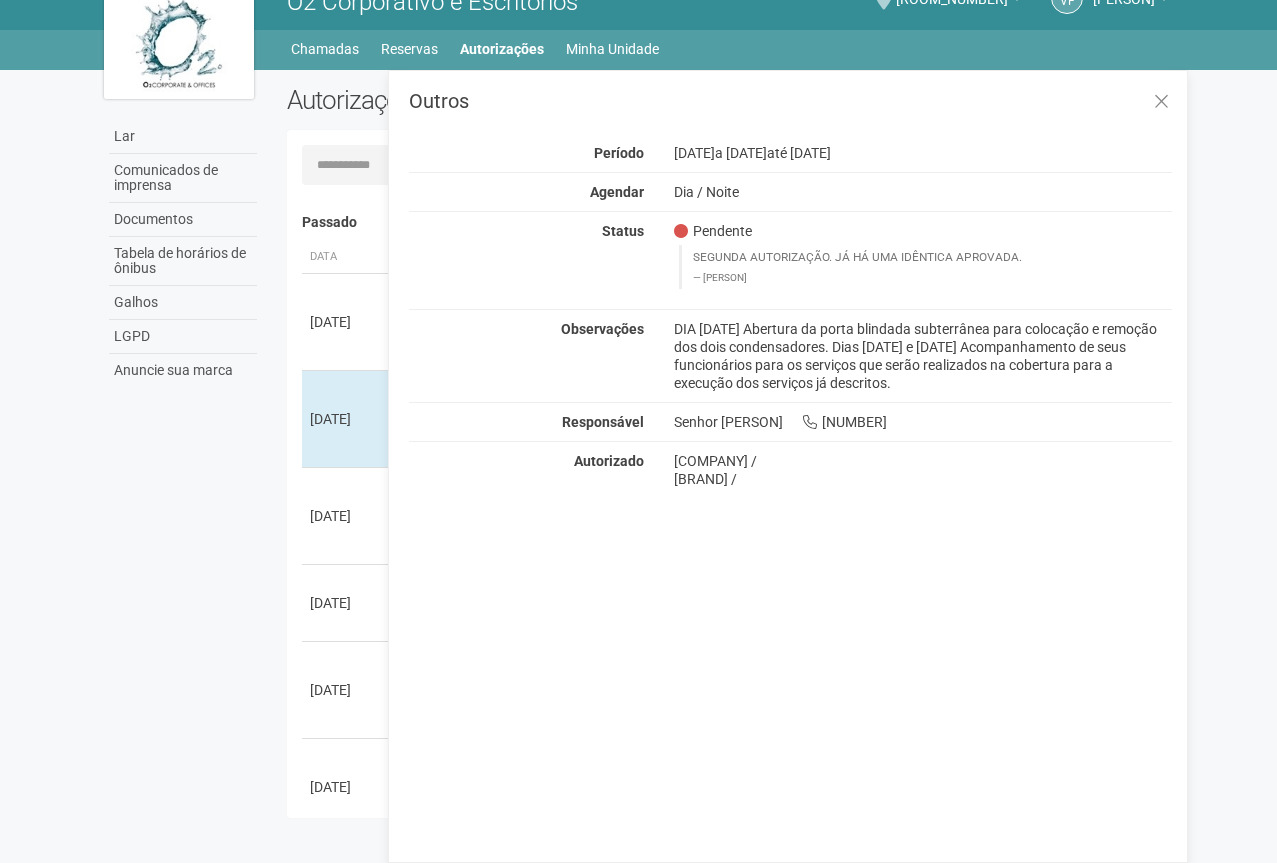drag, startPoint x: 679, startPoint y: 326, endPoint x: 1031, endPoint y: 384, distance: 356.7464 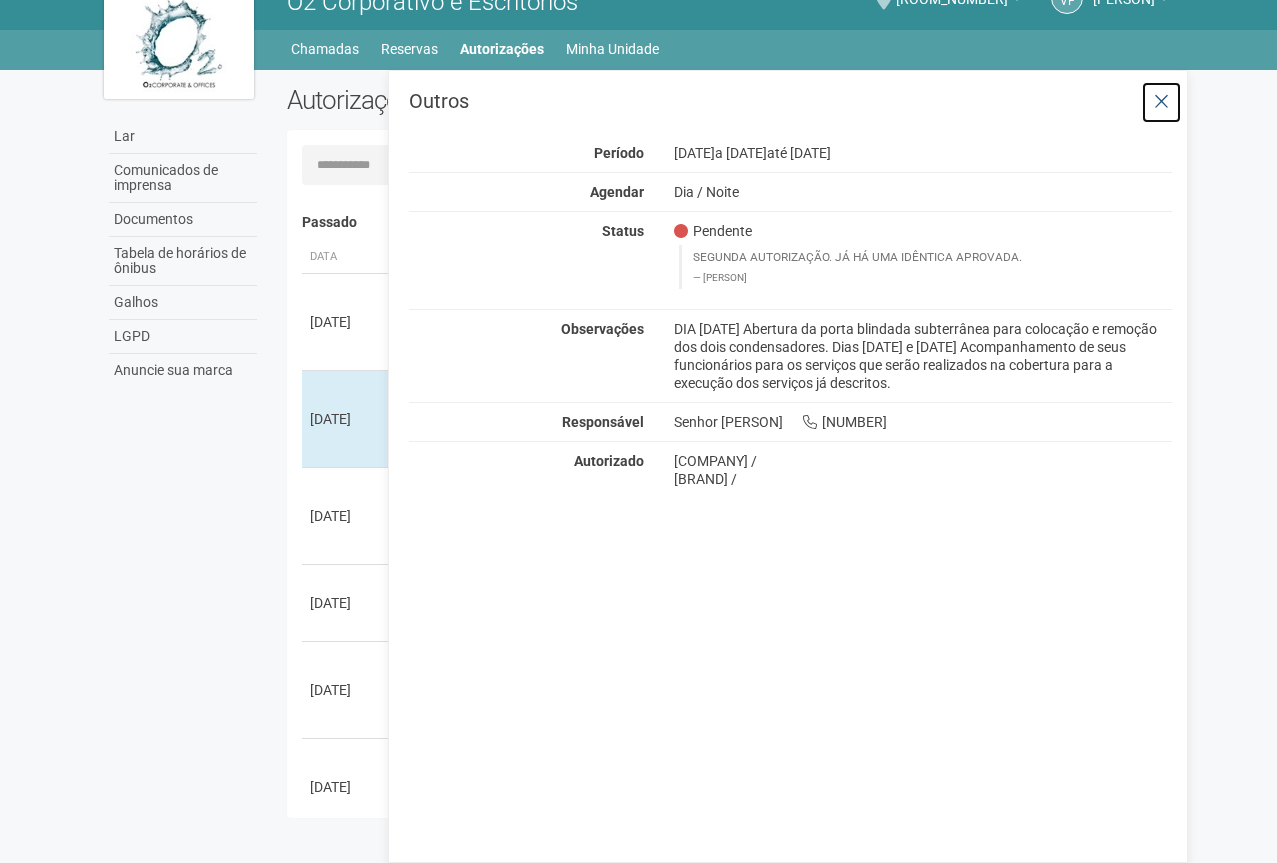 drag, startPoint x: 1163, startPoint y: 101, endPoint x: 1145, endPoint y: 99, distance: 18.110771 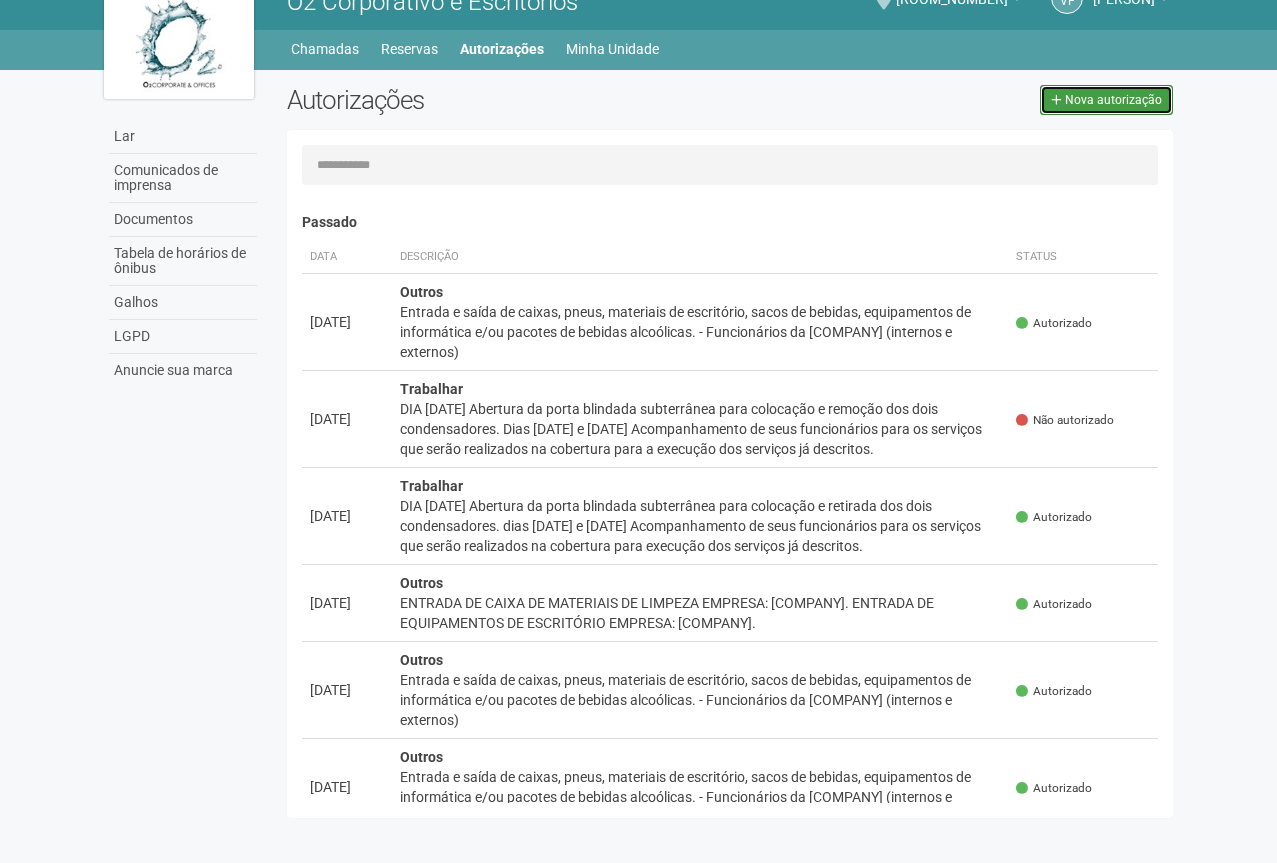 click on "Nova autorização" at bounding box center (1113, 100) 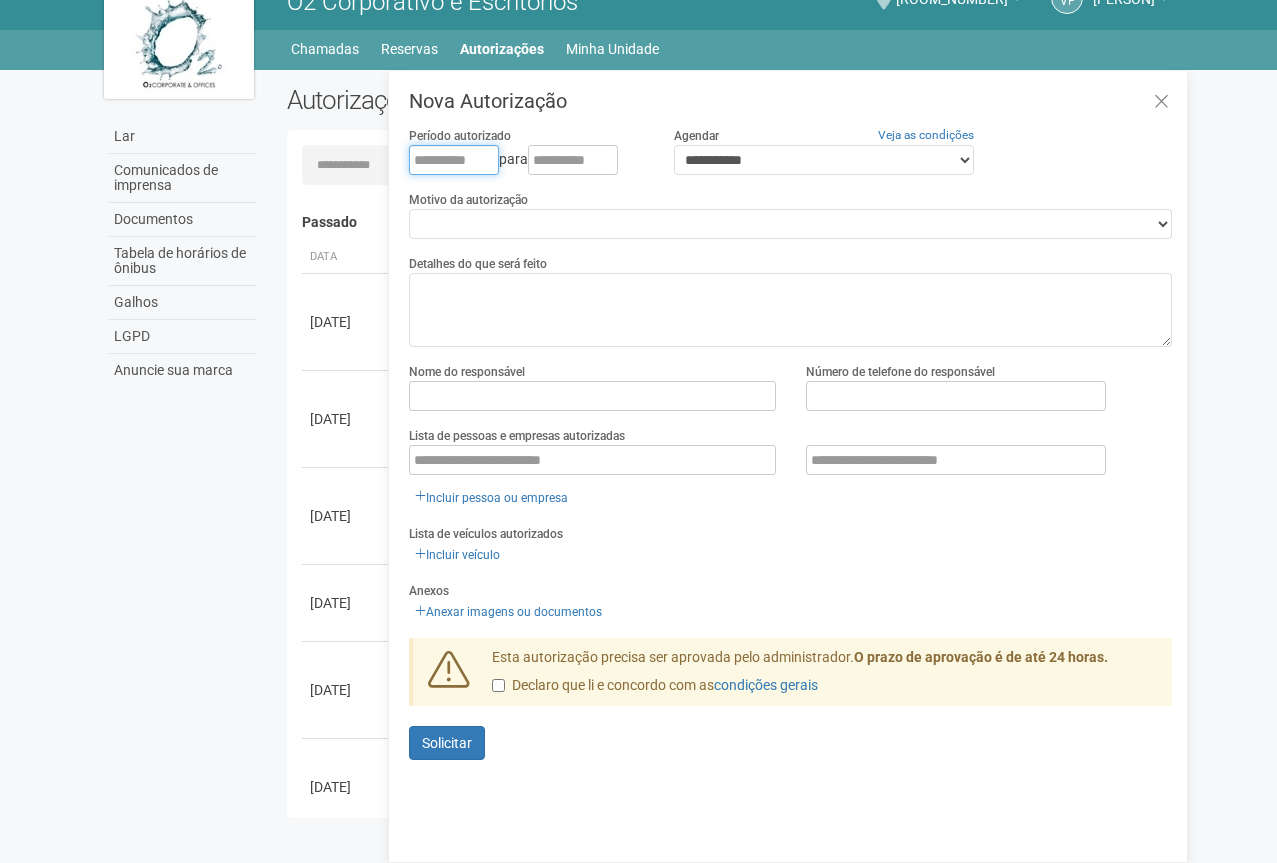 click at bounding box center [454, 160] 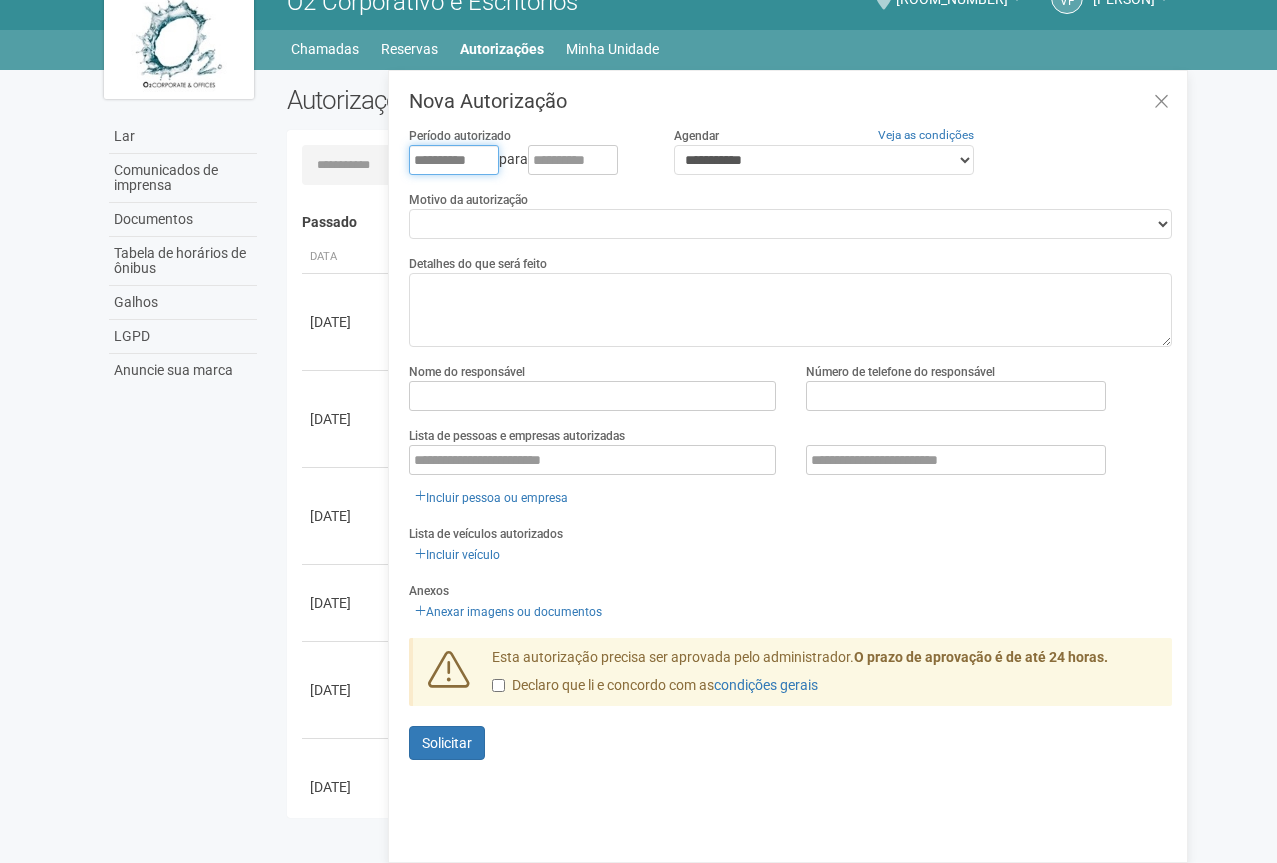 type on "**********" 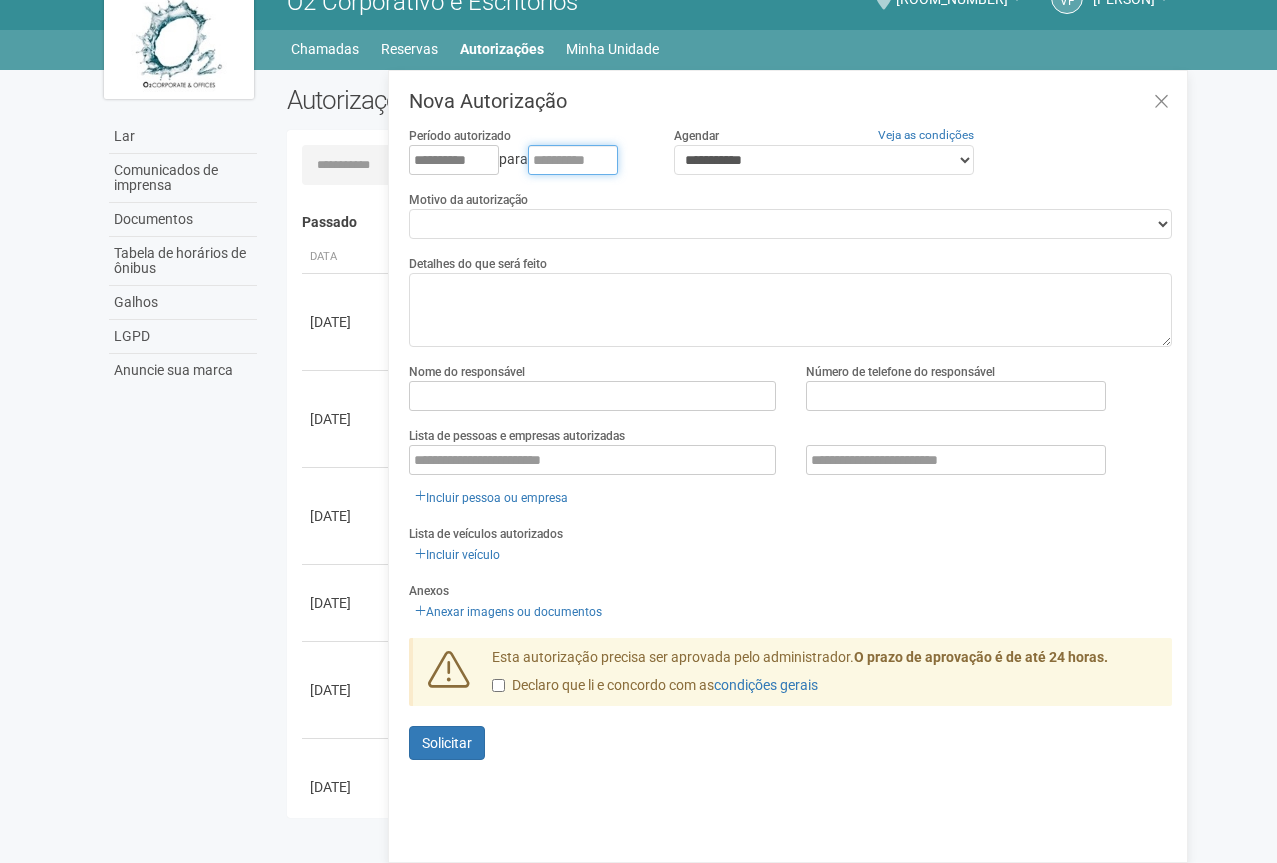 click at bounding box center (573, 160) 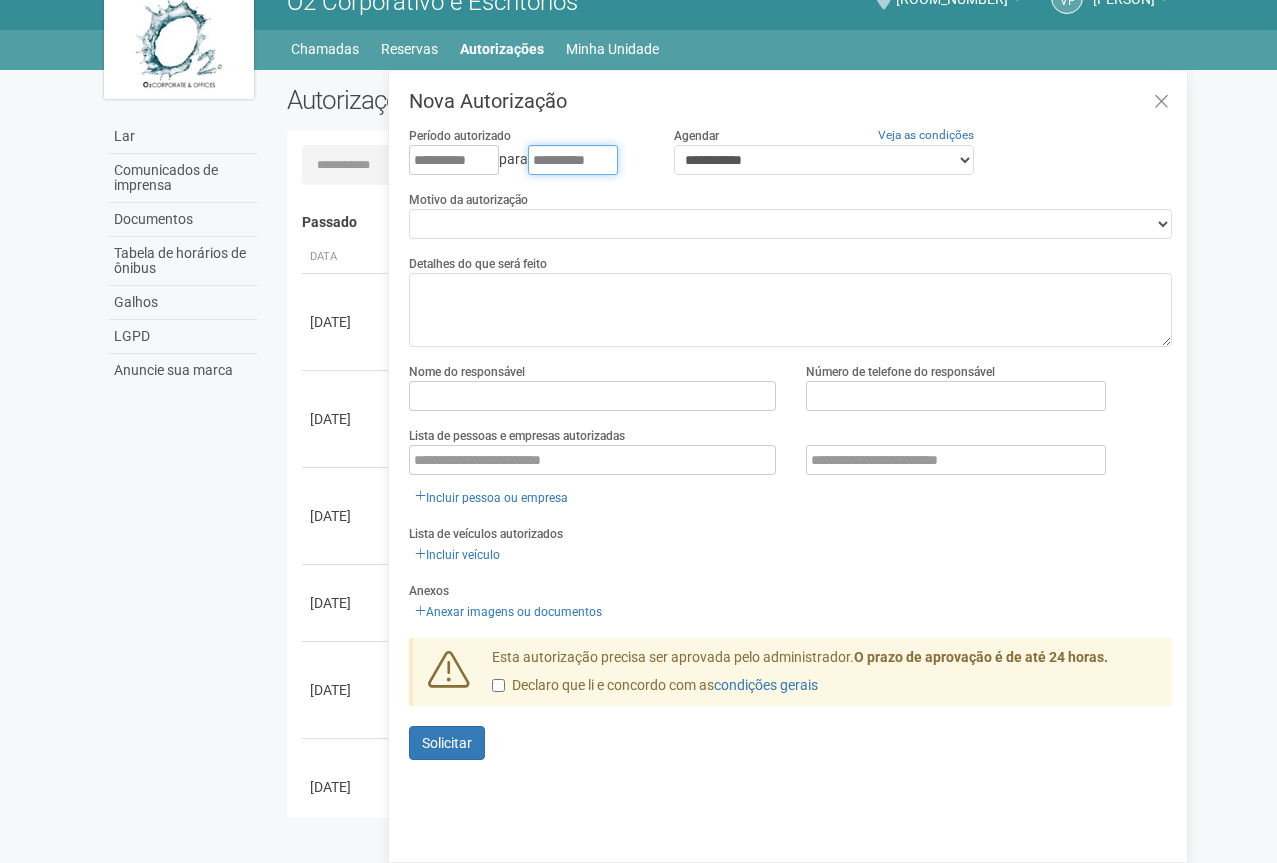 type on "**********" 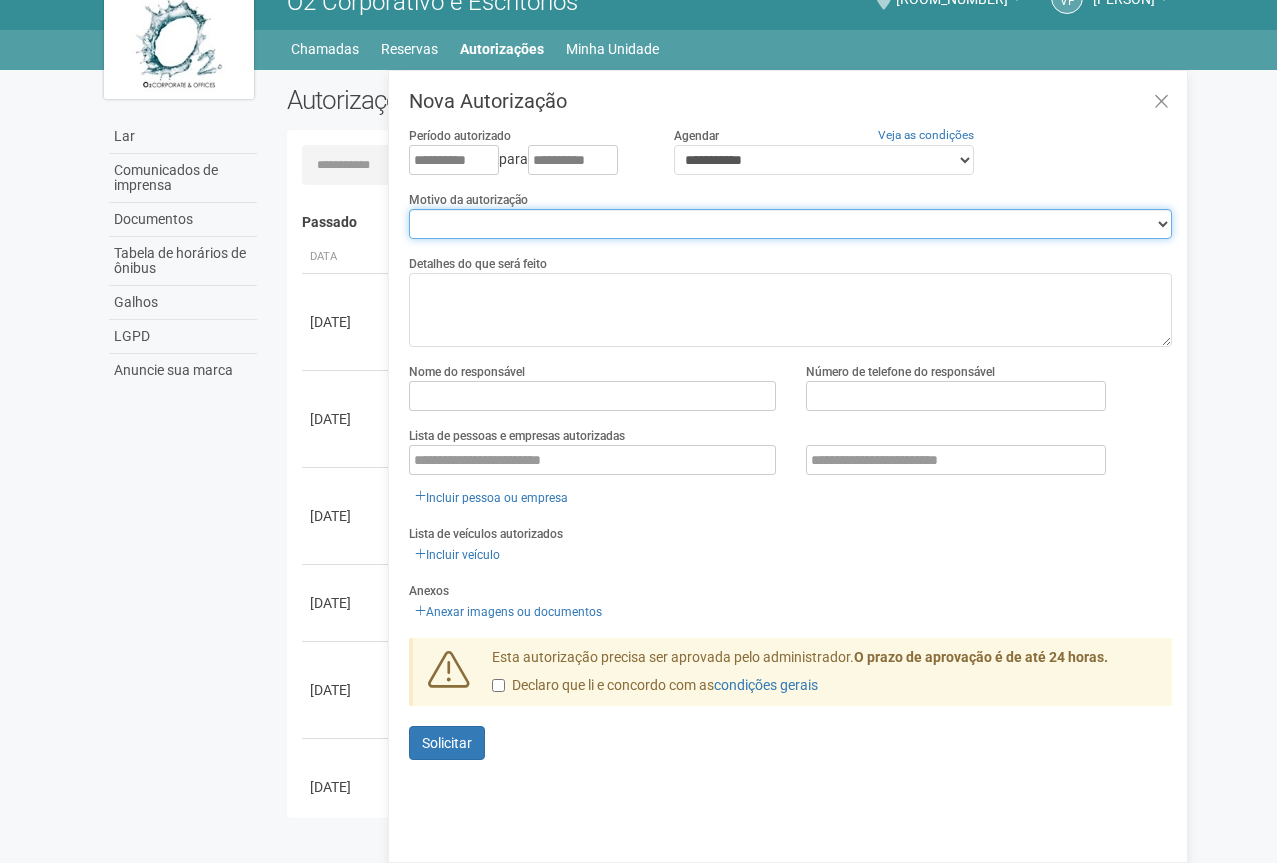 drag, startPoint x: 457, startPoint y: 213, endPoint x: 496, endPoint y: 234, distance: 44.294468 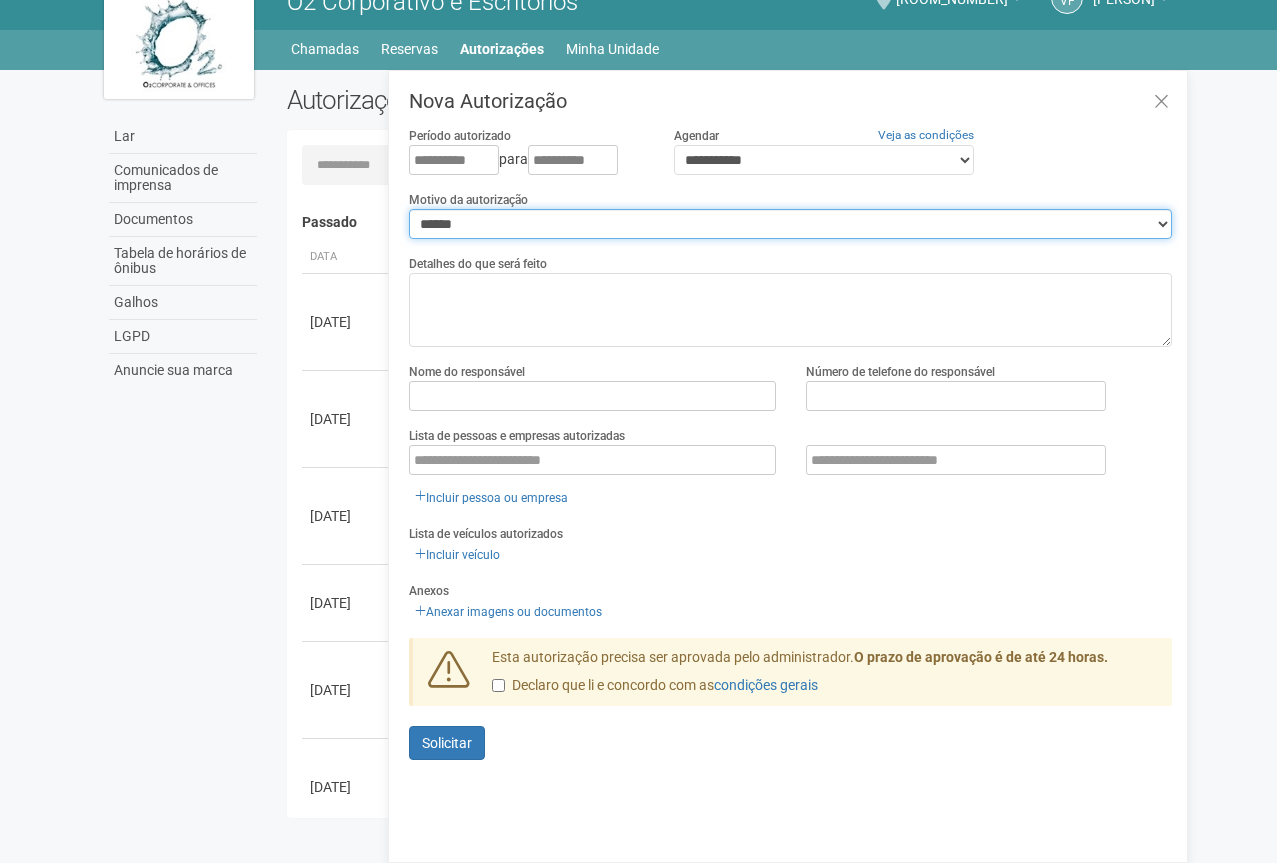 click on "**********" at bounding box center [790, 224] 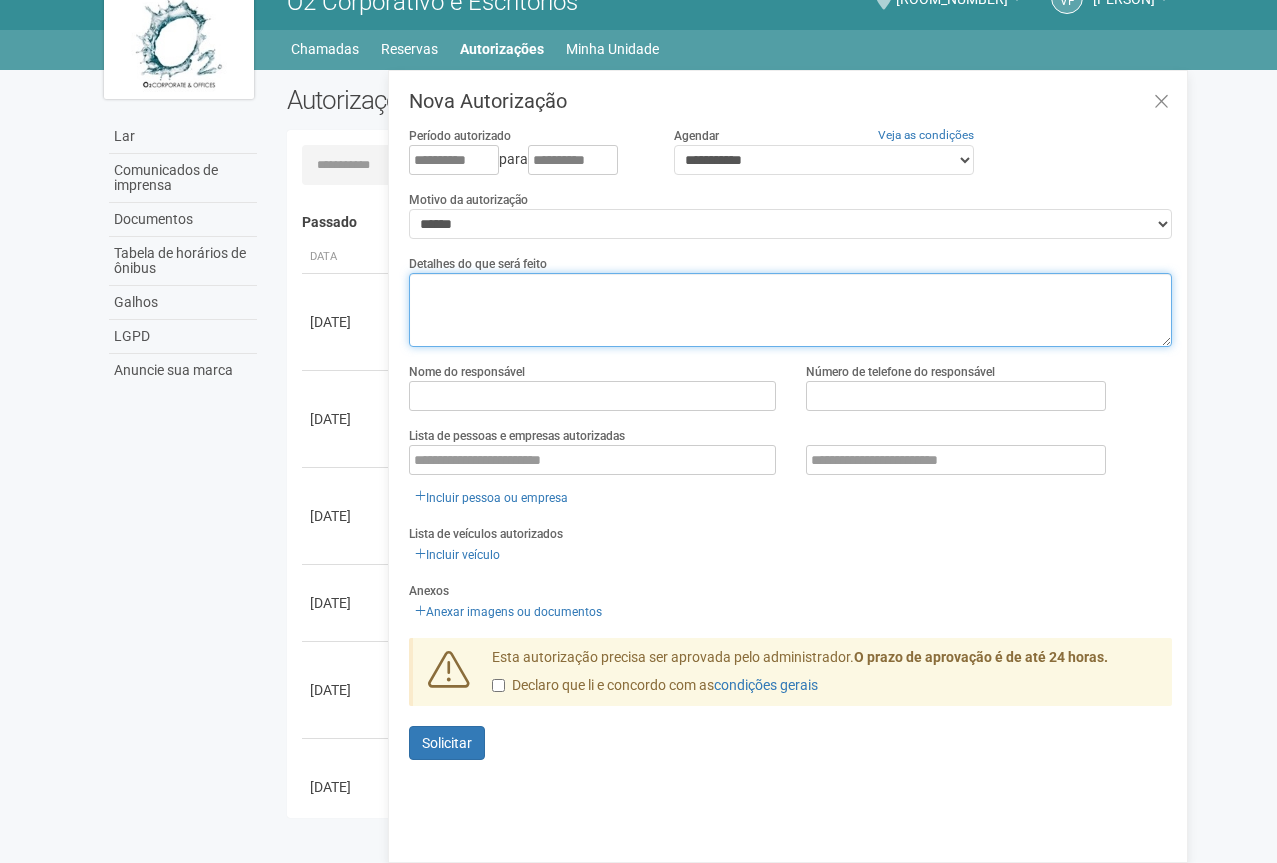 click at bounding box center (790, 310) 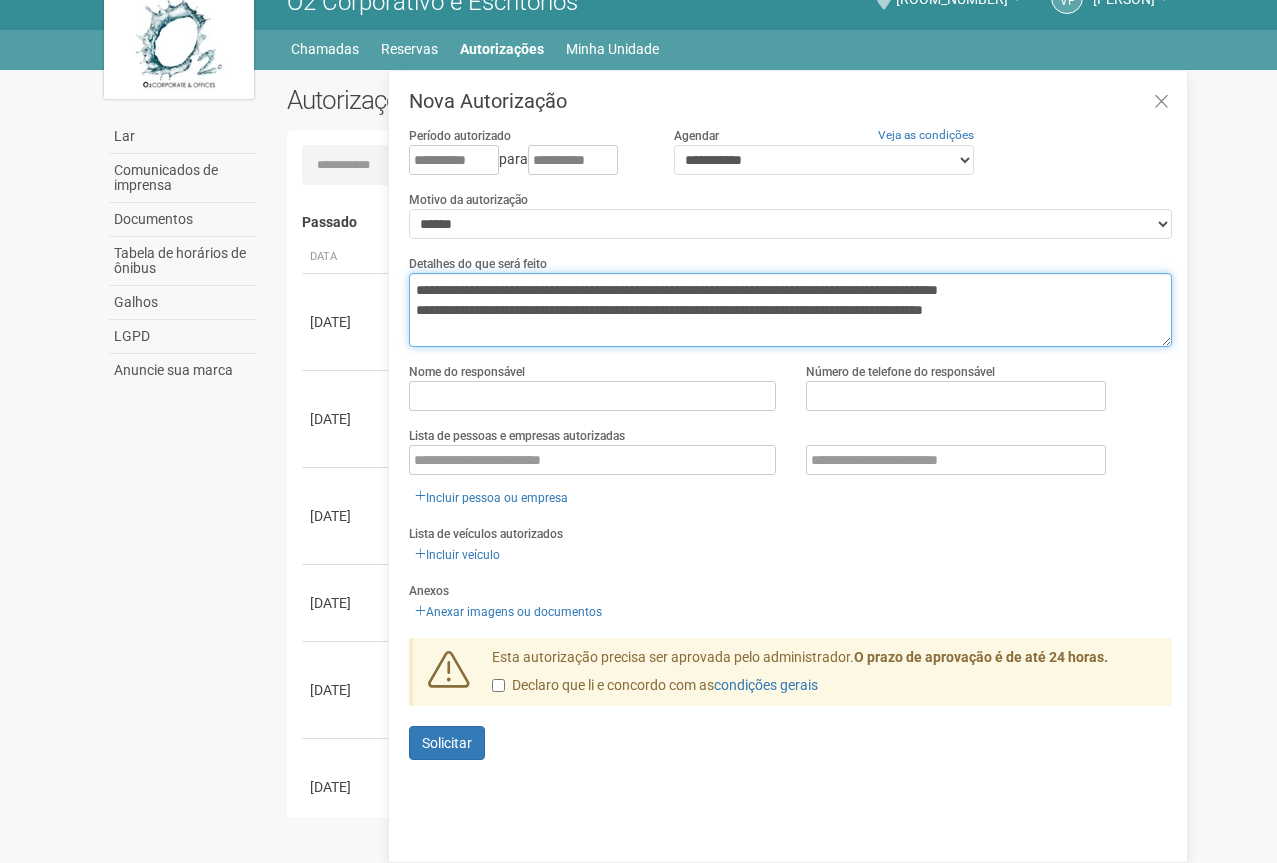 scroll, scrollTop: 13, scrollLeft: 0, axis: vertical 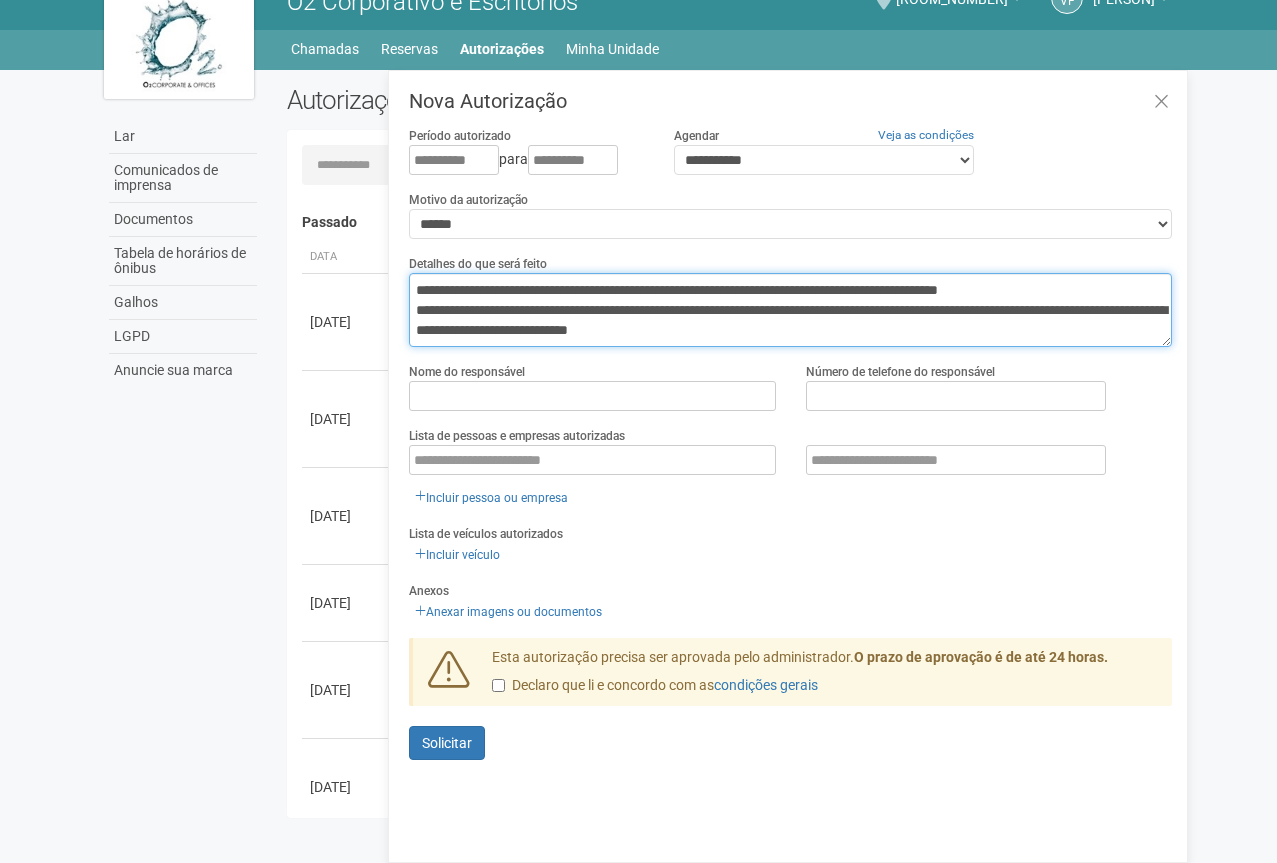 type on "**********" 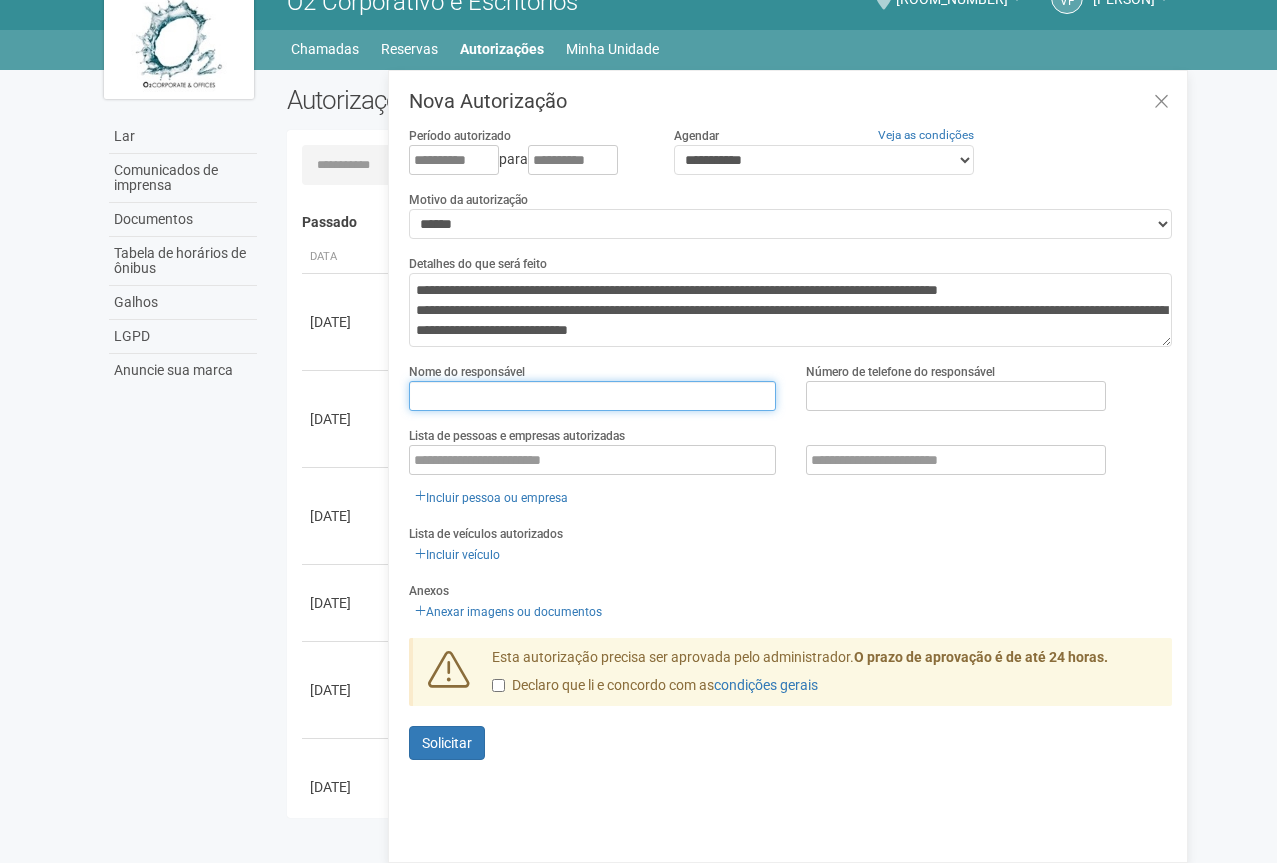 click at bounding box center (592, 396) 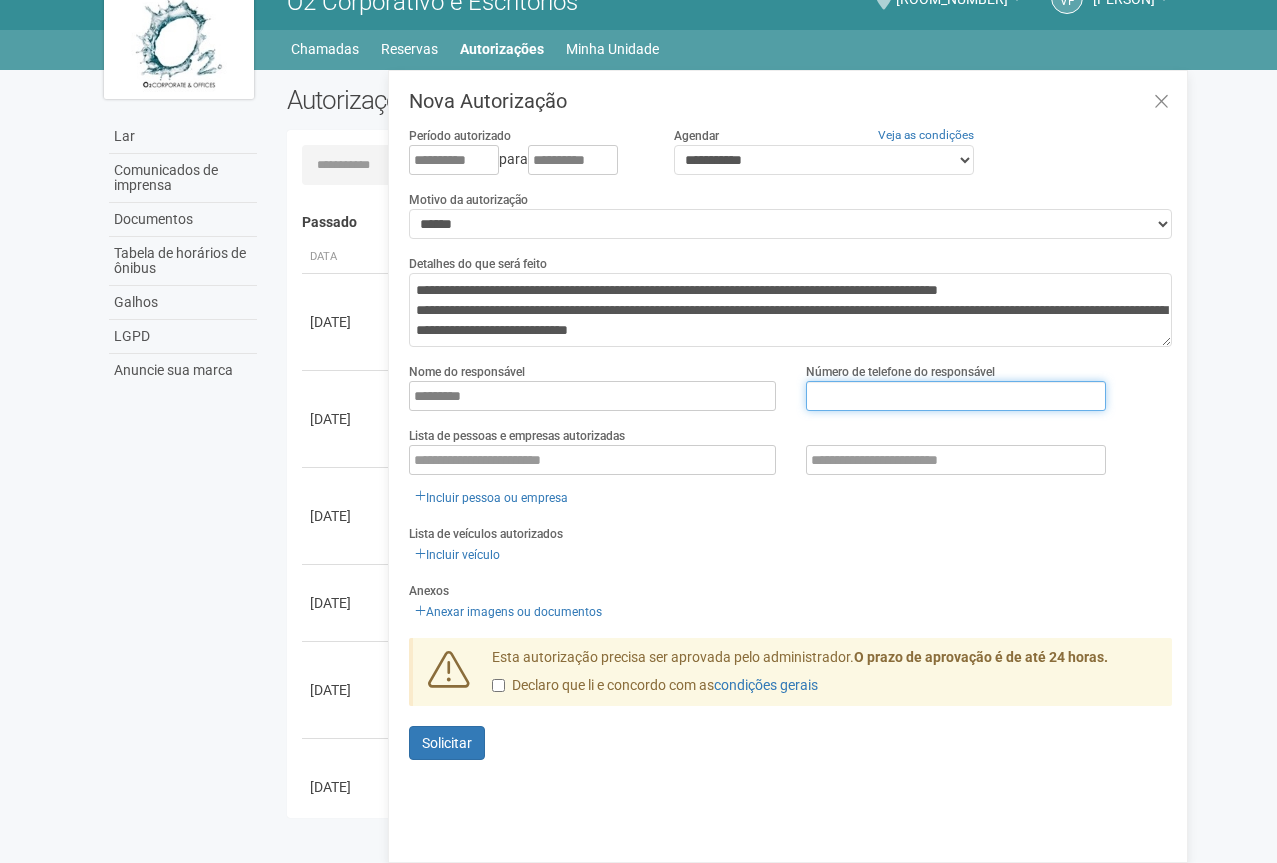 drag, startPoint x: 932, startPoint y: 387, endPoint x: 910, endPoint y: 394, distance: 23.086792 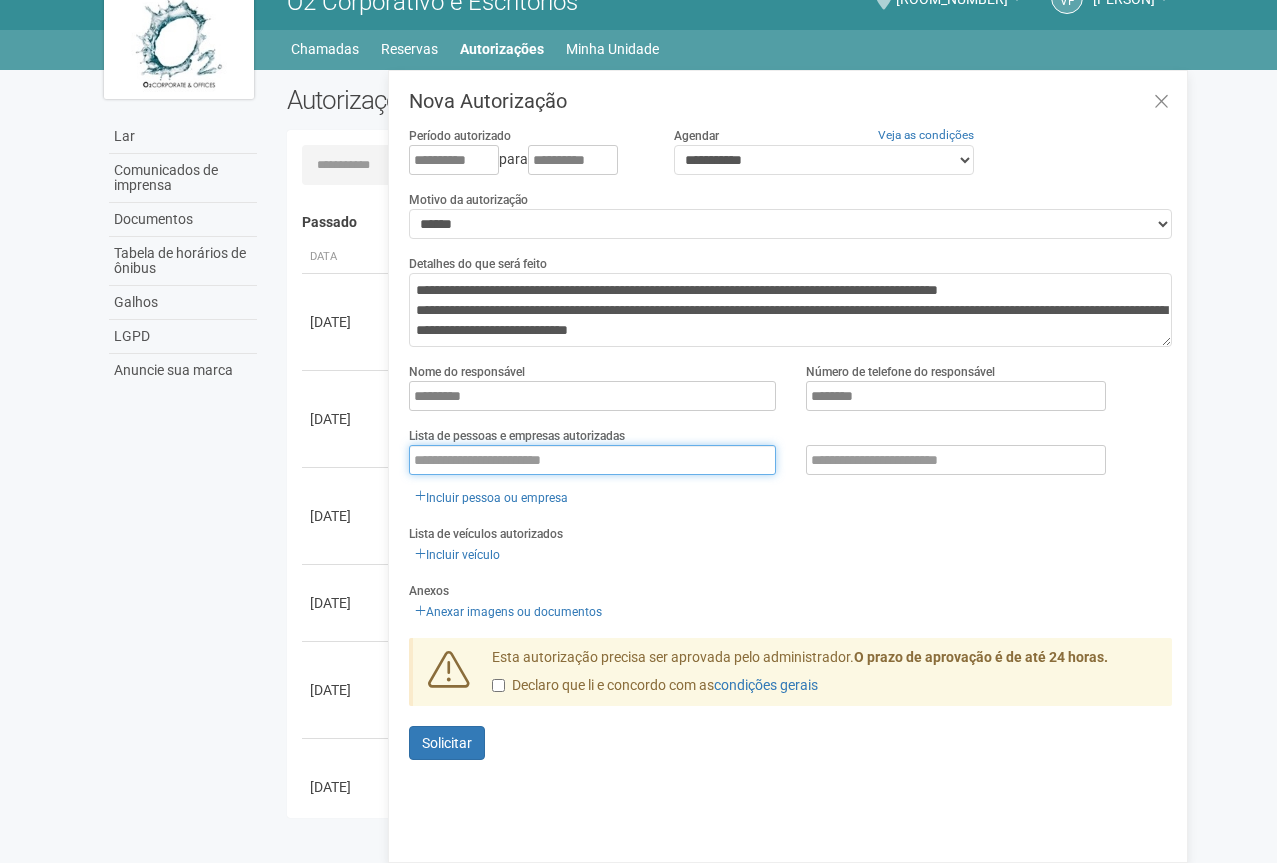click at bounding box center (592, 460) 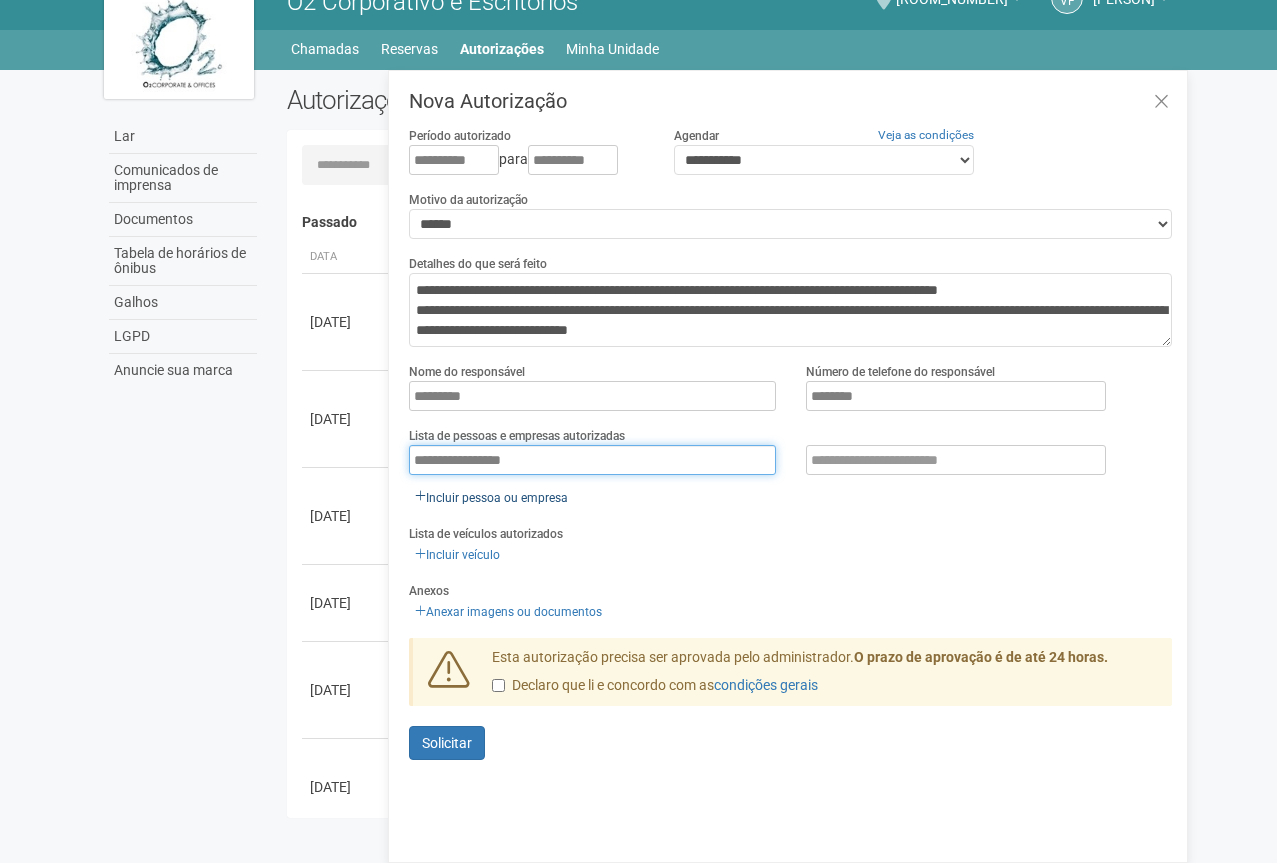 type on "**********" 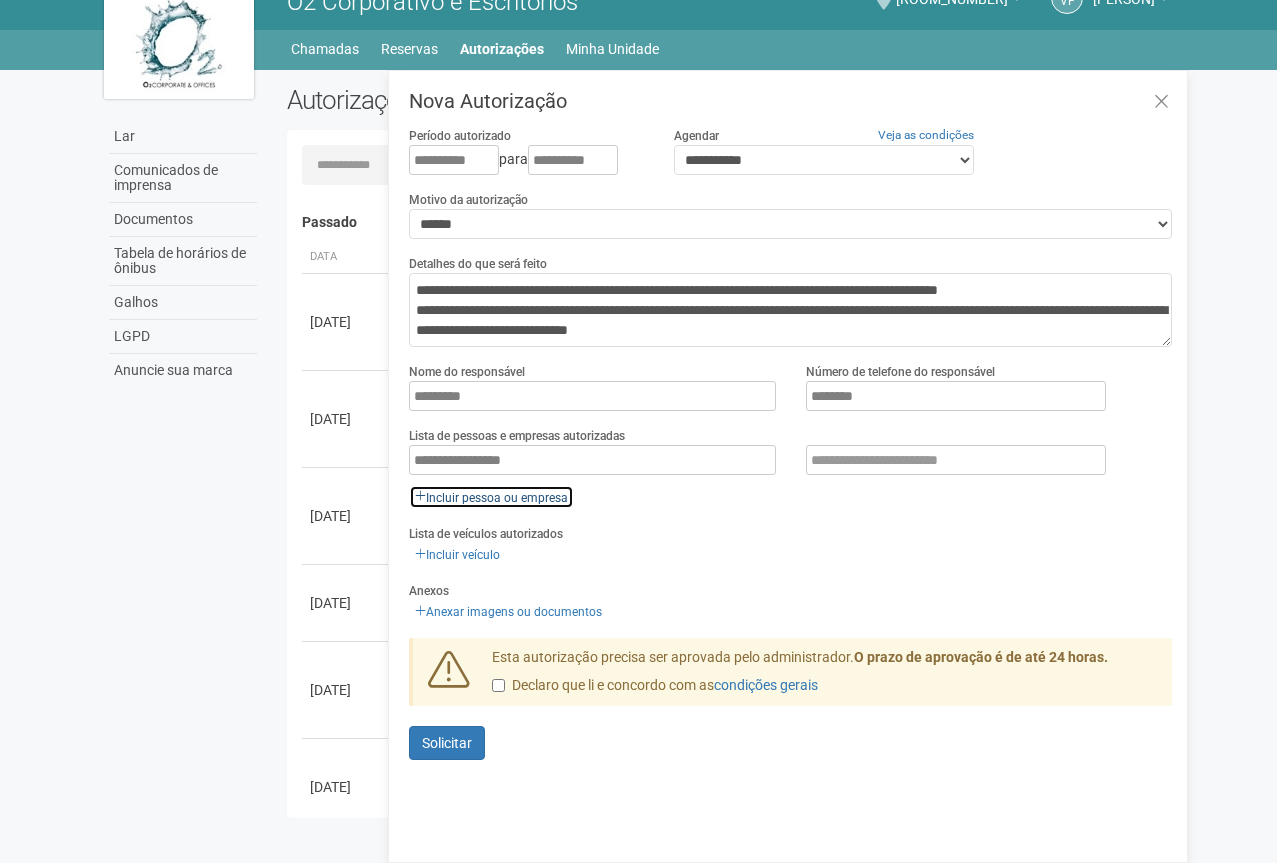 click on "Incluir pessoa ou empresa" at bounding box center [491, 496] 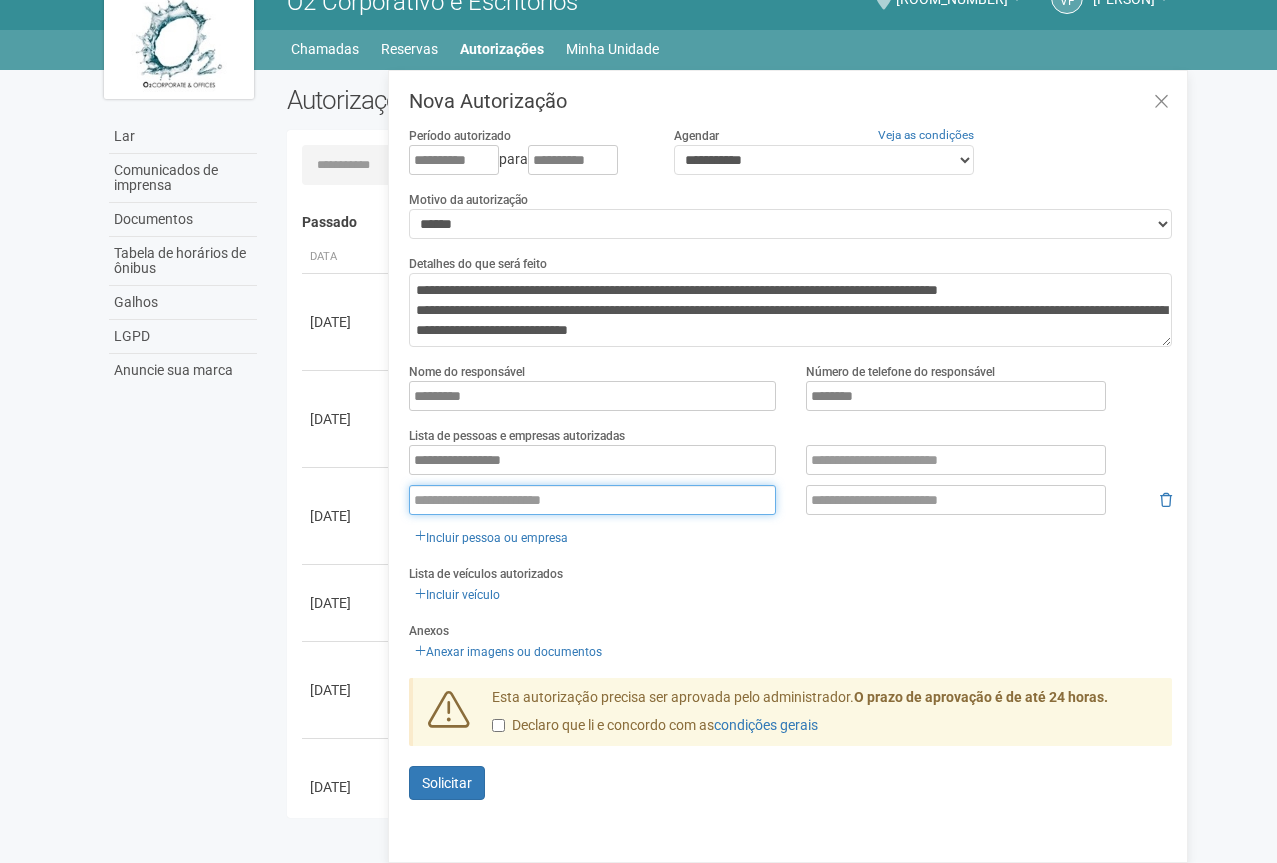 click at bounding box center [592, 500] 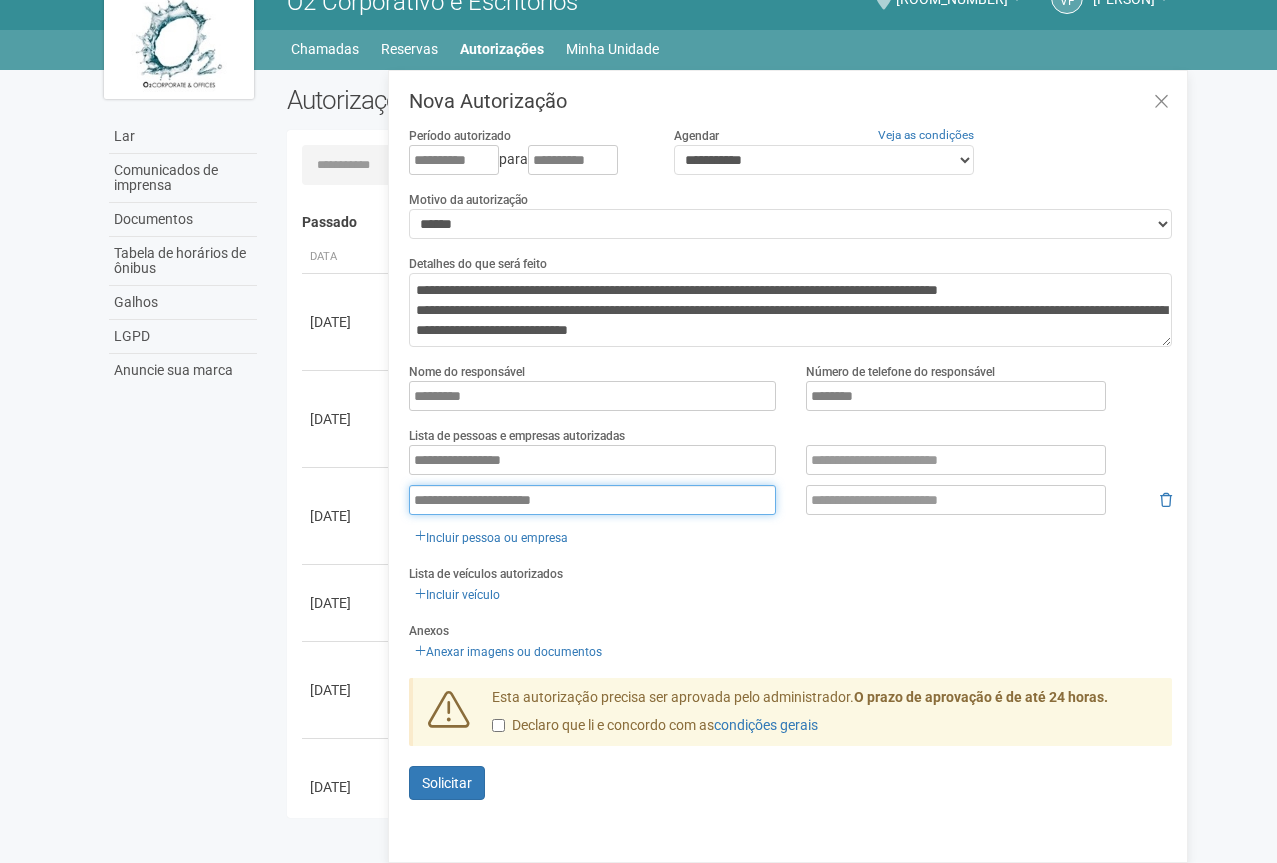 type on "**********" 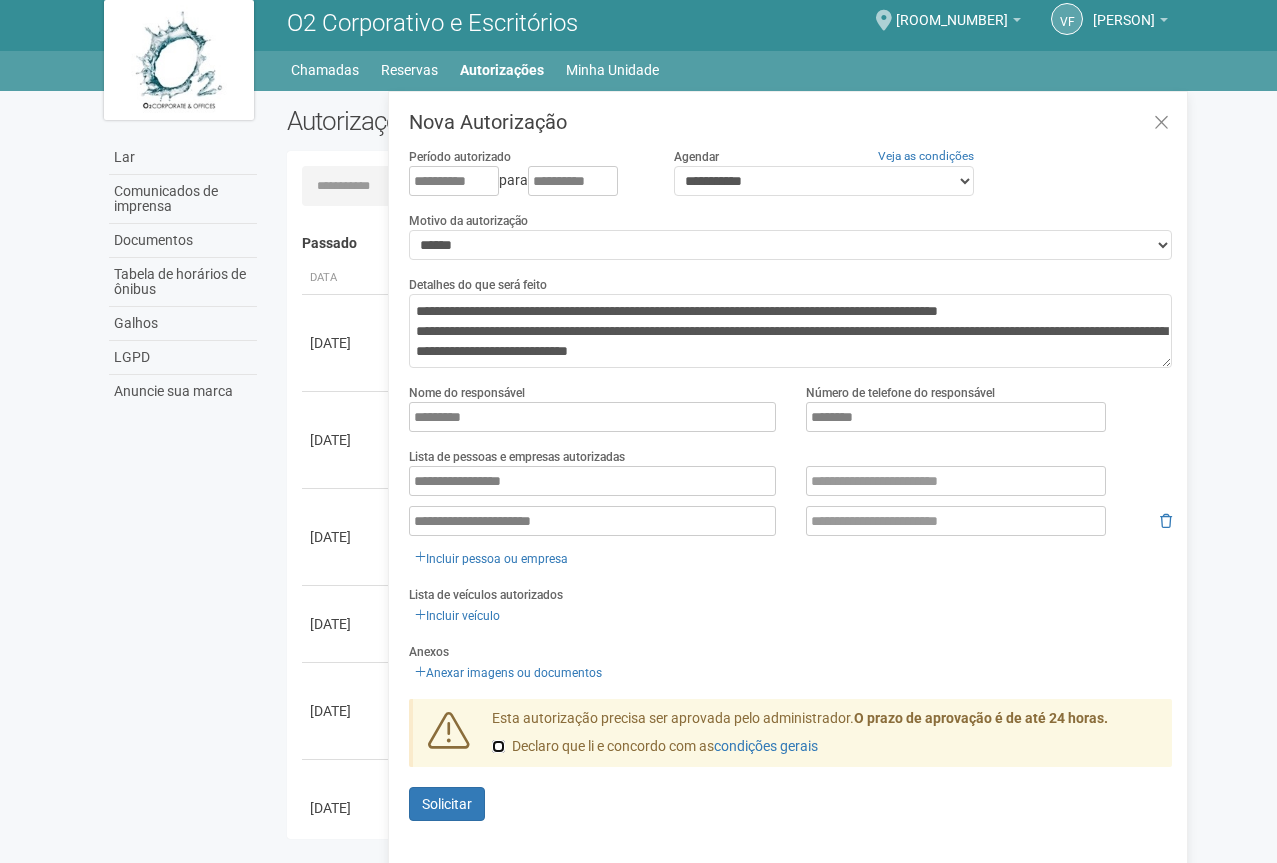 scroll, scrollTop: 0, scrollLeft: 0, axis: both 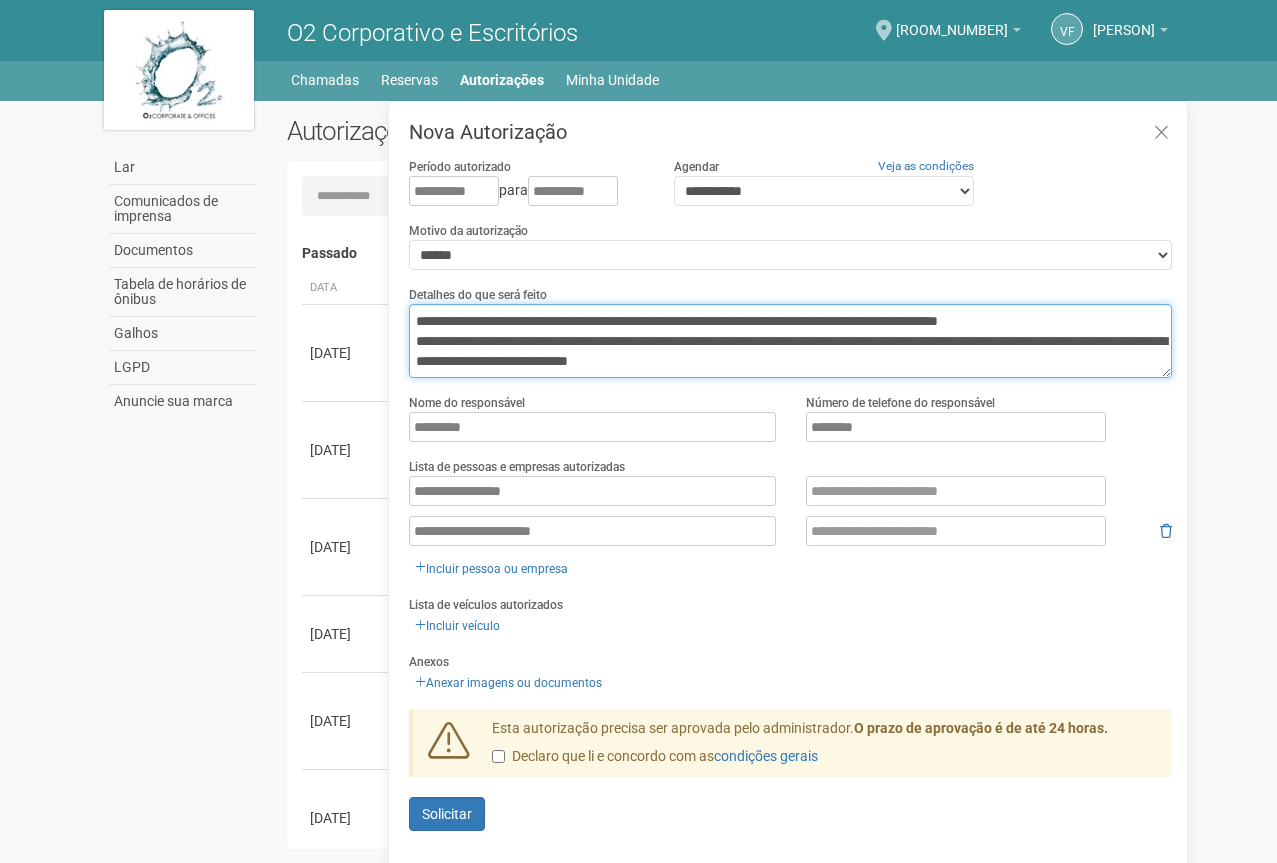 click on "**********" at bounding box center [790, 341] 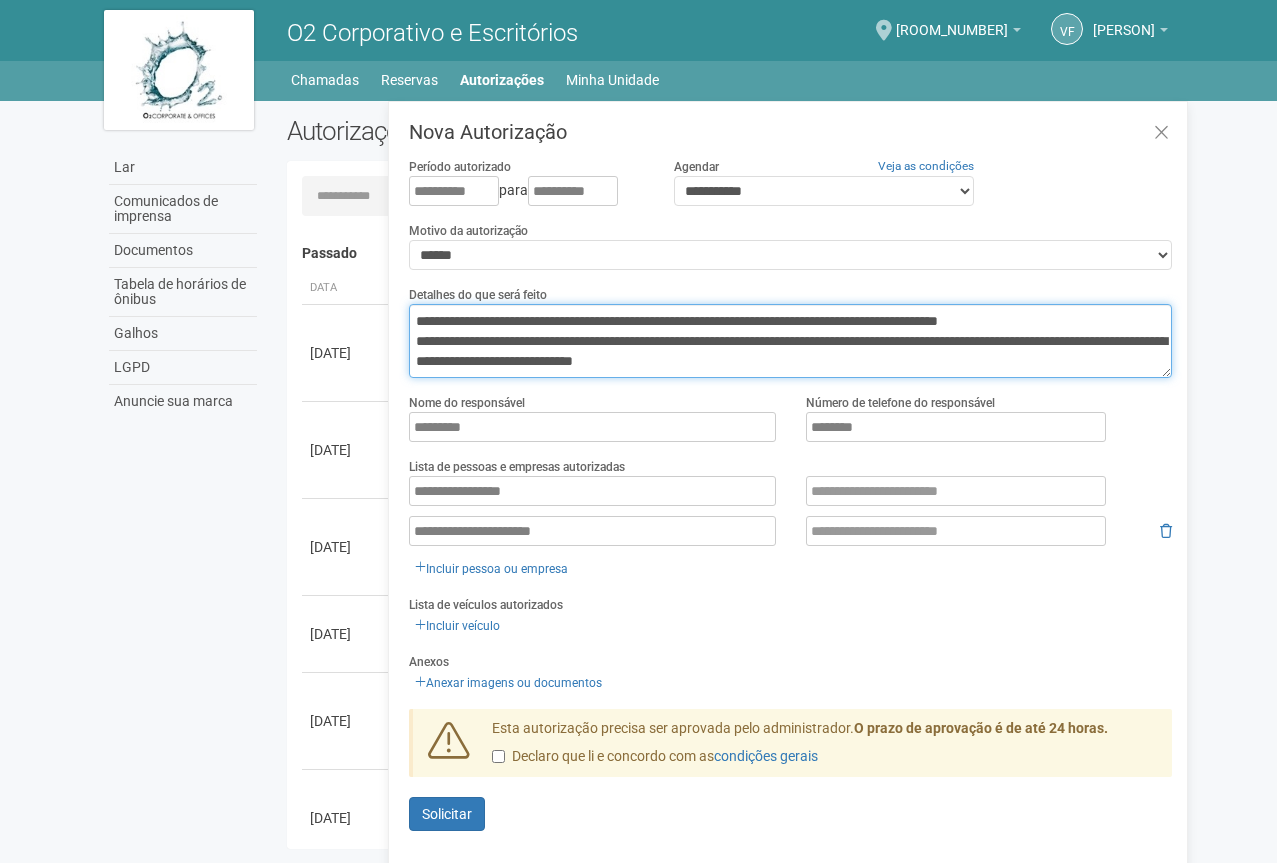 scroll, scrollTop: 0, scrollLeft: 0, axis: both 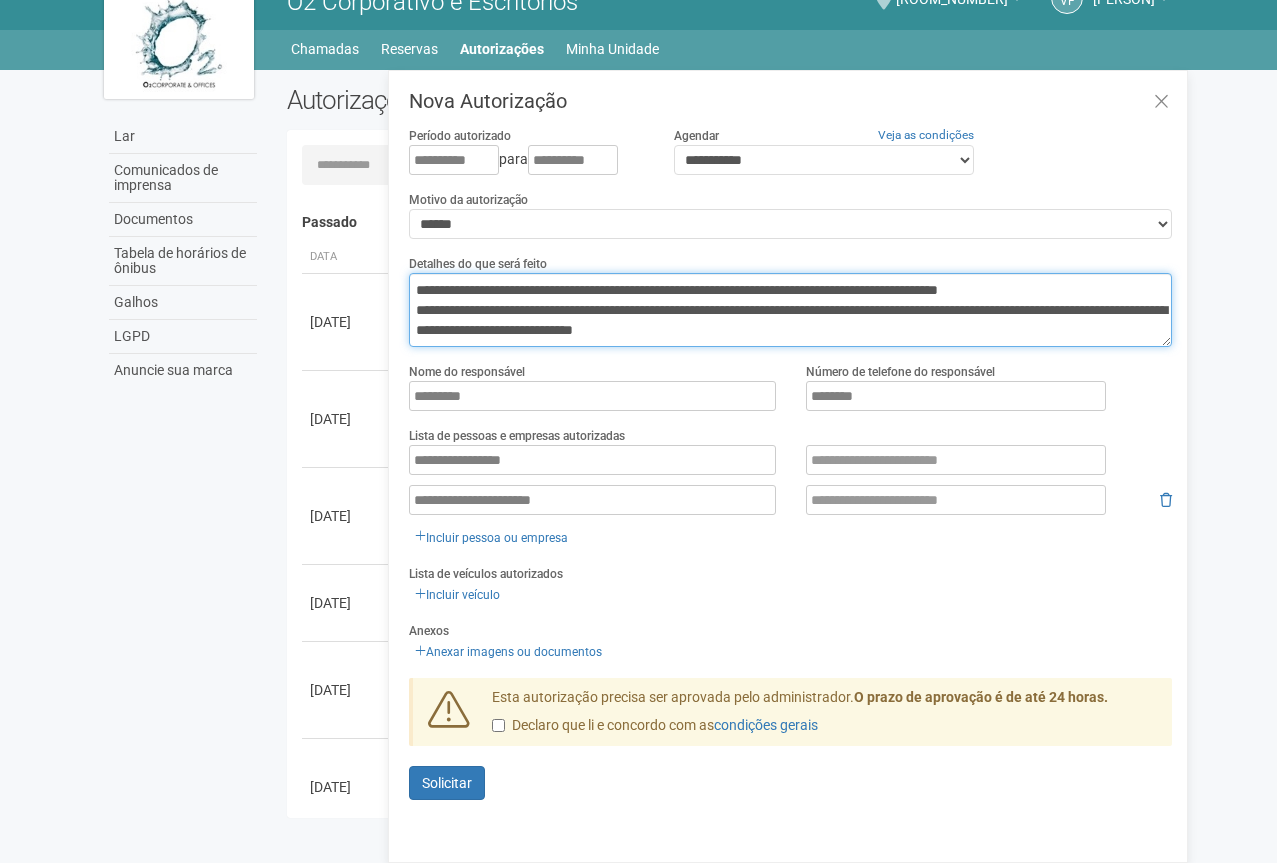 drag, startPoint x: 1167, startPoint y: 306, endPoint x: 1173, endPoint y: 327, distance: 21.84033 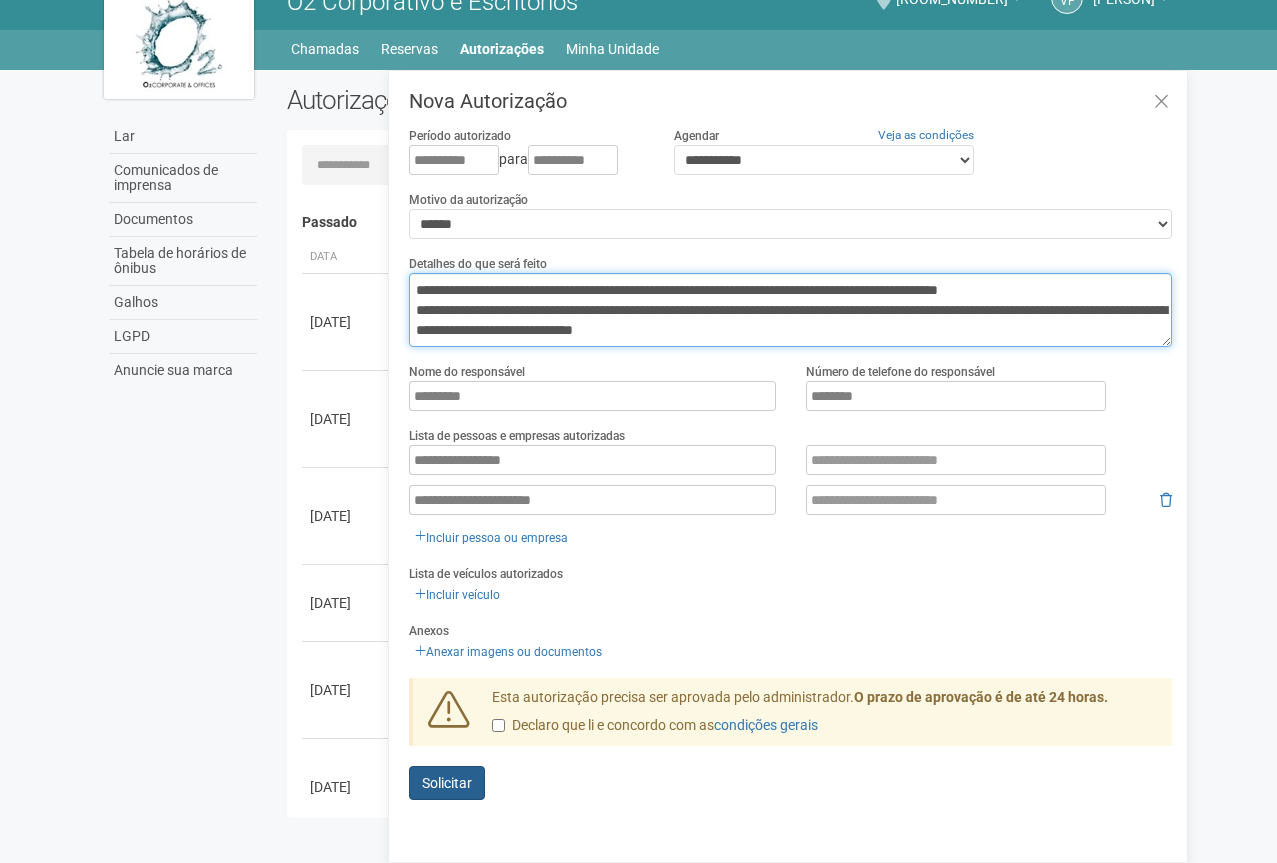type on "**********" 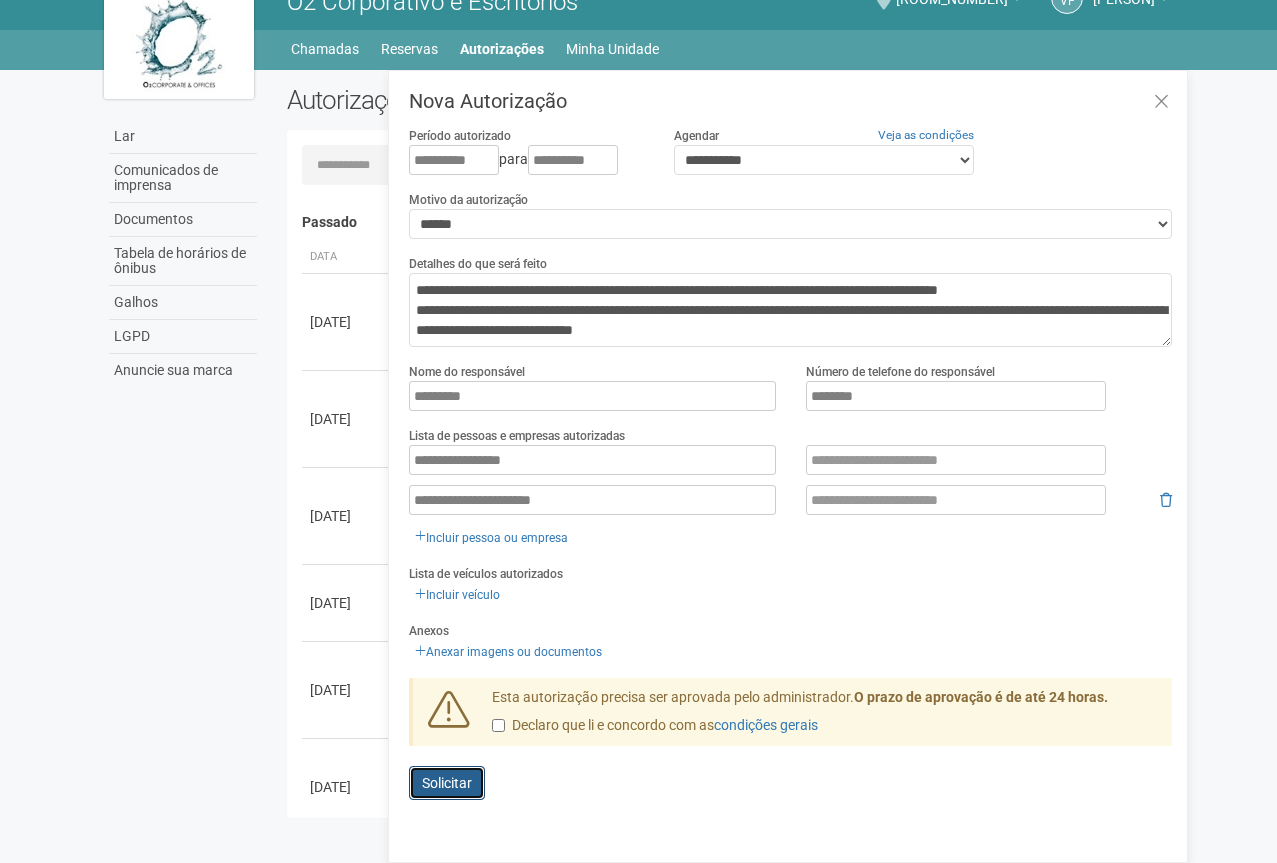 click on "Solicitar" at bounding box center (0, 0) 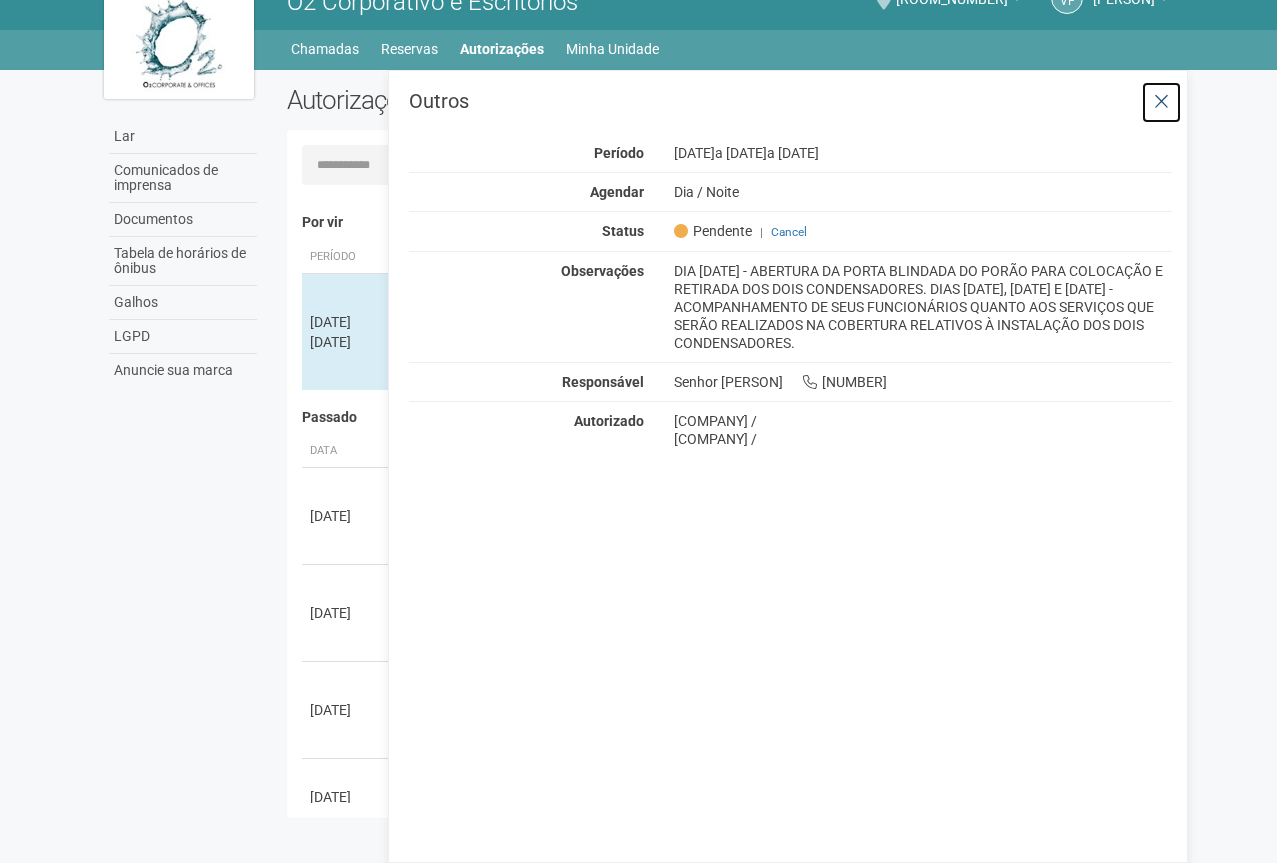 click at bounding box center (1161, 102) 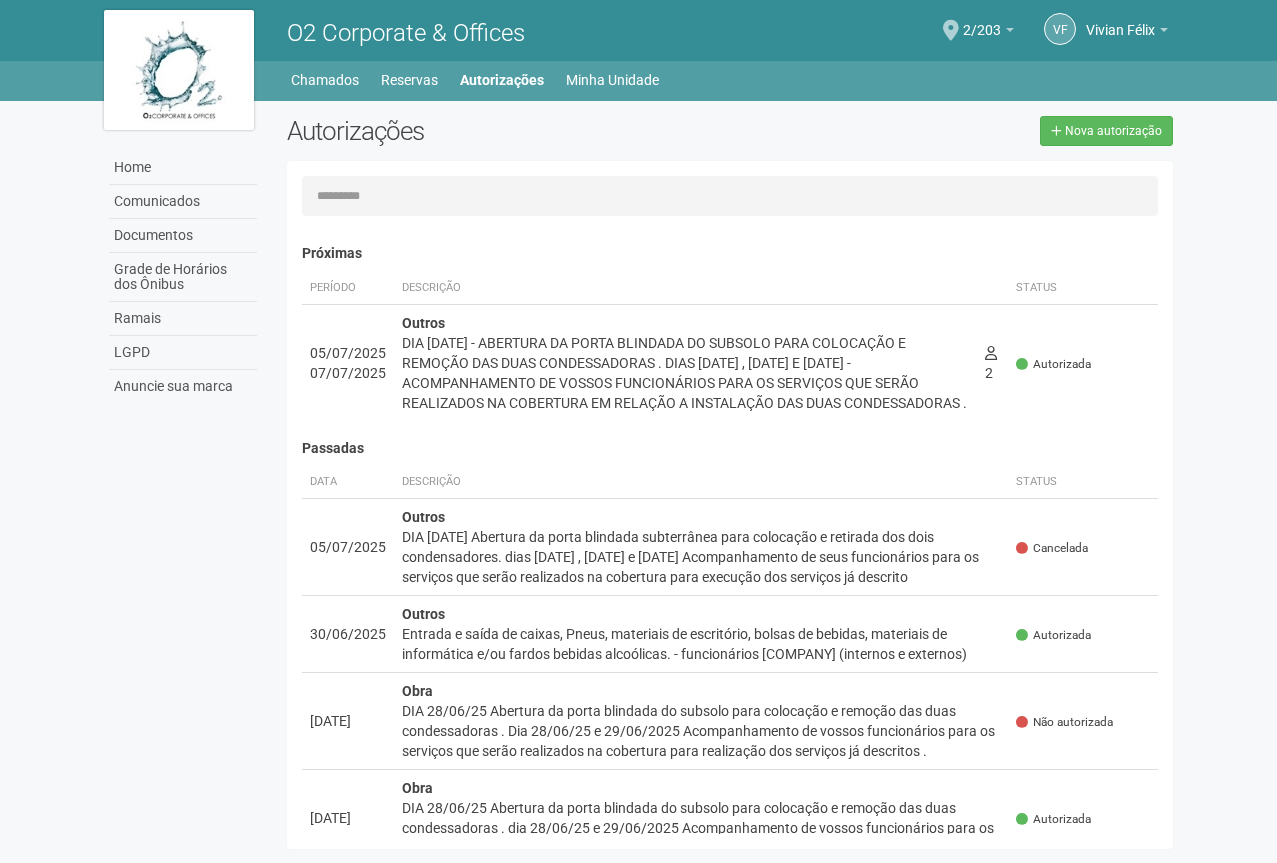 scroll, scrollTop: 31, scrollLeft: 0, axis: vertical 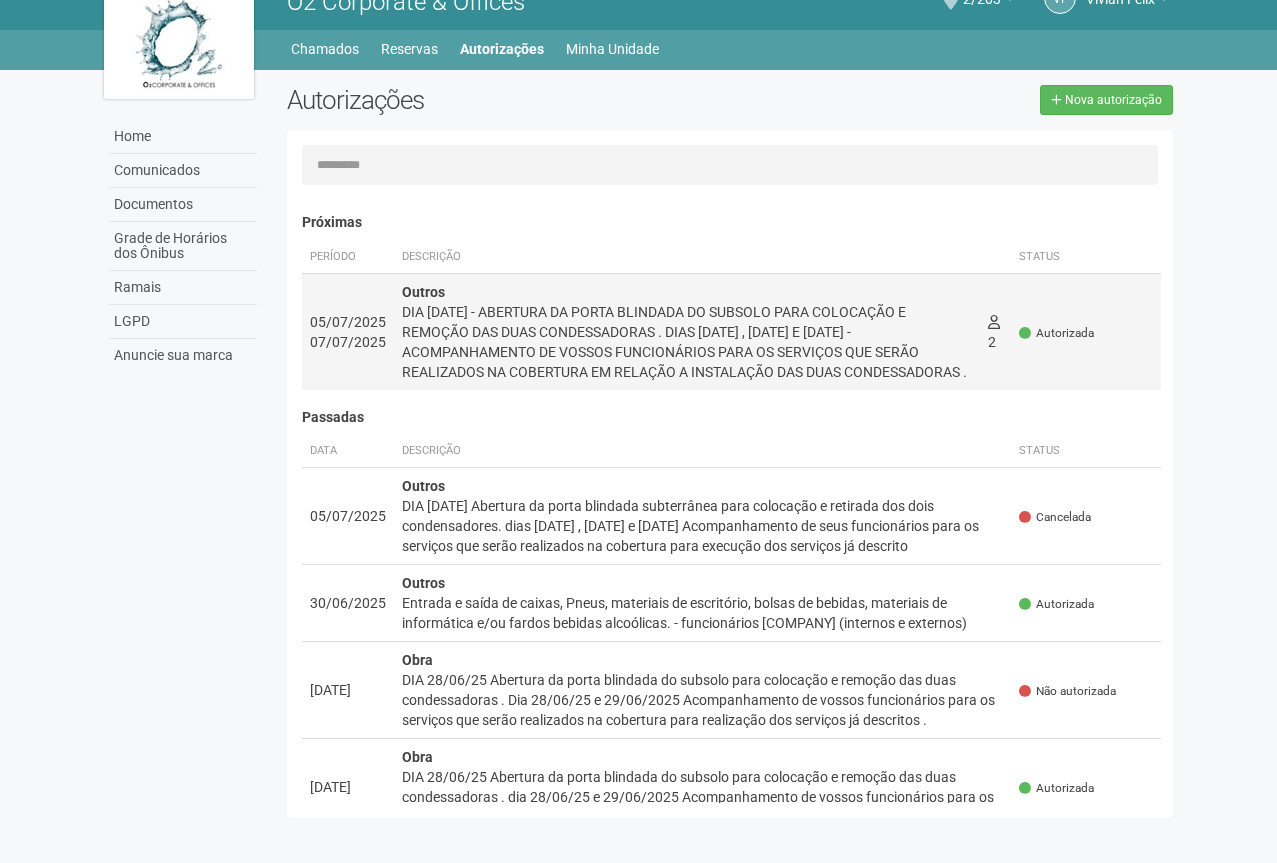 click on "DIA [DATE] - ABERTURA DA PORTA BLINDADA DO SUBSOLO PARA COLOCAÇÃO E REMOÇÃO DAS DUAS CONDESSADORAS .
DIAS [DATE] , [DATE] E [DATE] - ACOMPANHAMENTO DE VOSSOS FUNCIONÁRIOS PARA OS SERVIÇOS QUE SERÃO REALIZADOS NA COBERTURA EM RELAÇÃO A INSTALAÇÃO DAS DUAS CONDESSADORAS ." at bounding box center (687, 342) 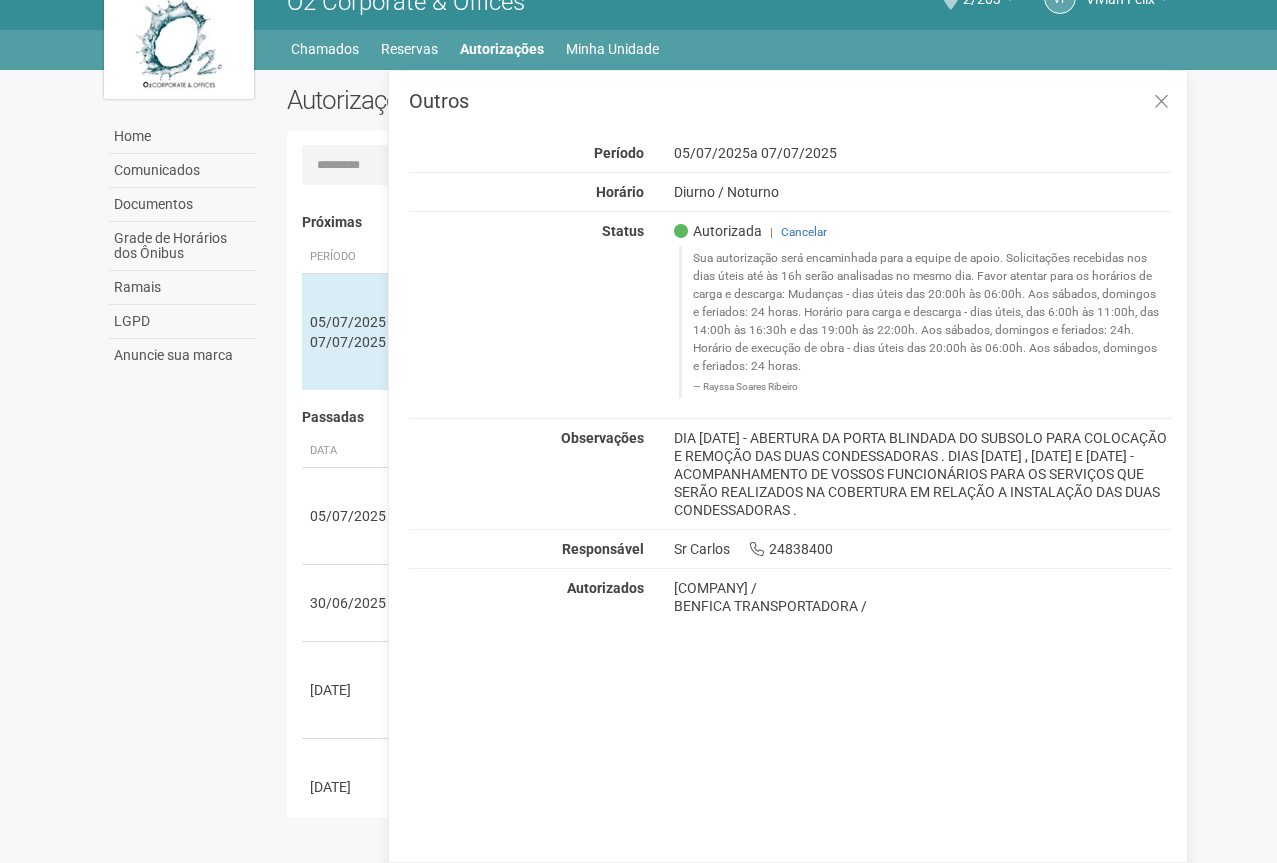 drag, startPoint x: 510, startPoint y: 220, endPoint x: 1051, endPoint y: 129, distance: 548.60004 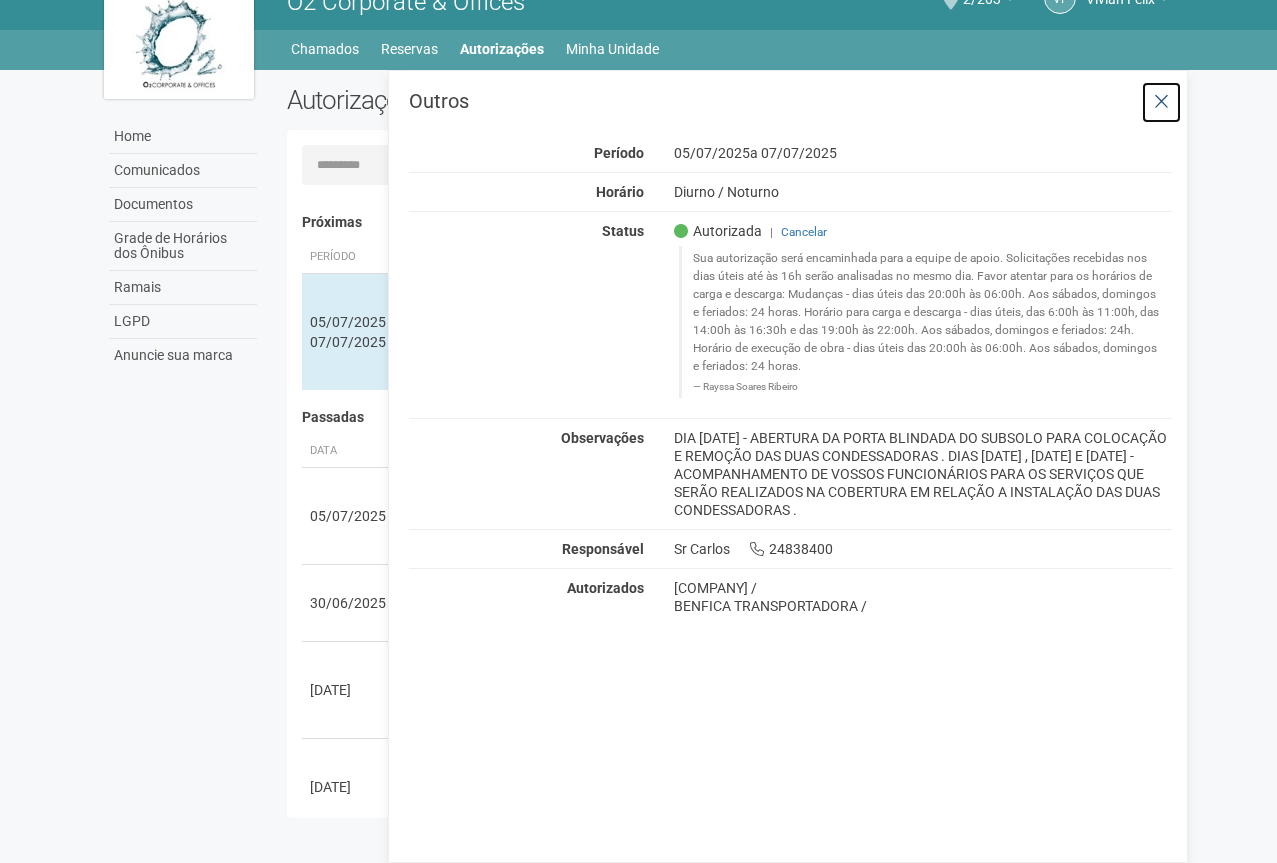 click at bounding box center (1161, 102) 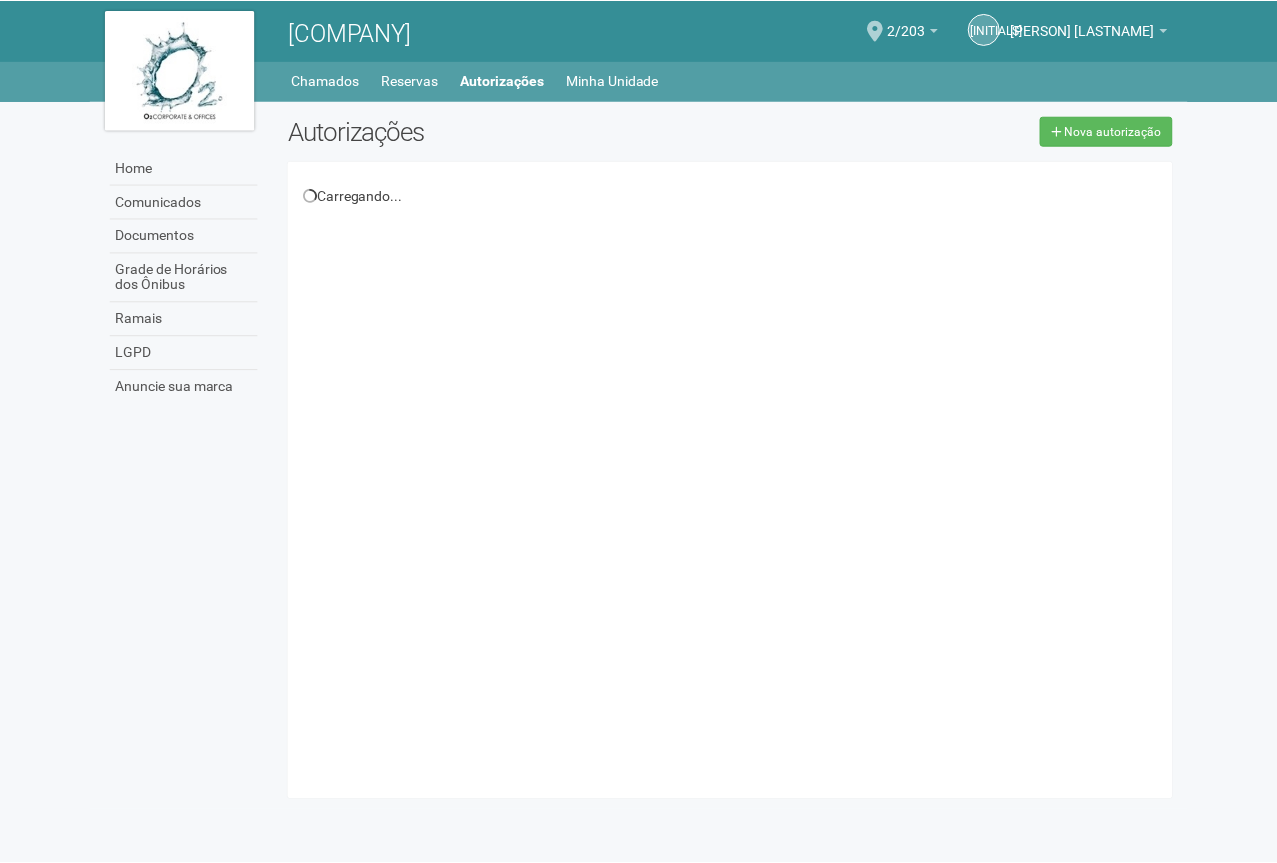 scroll, scrollTop: 31, scrollLeft: 0, axis: vertical 